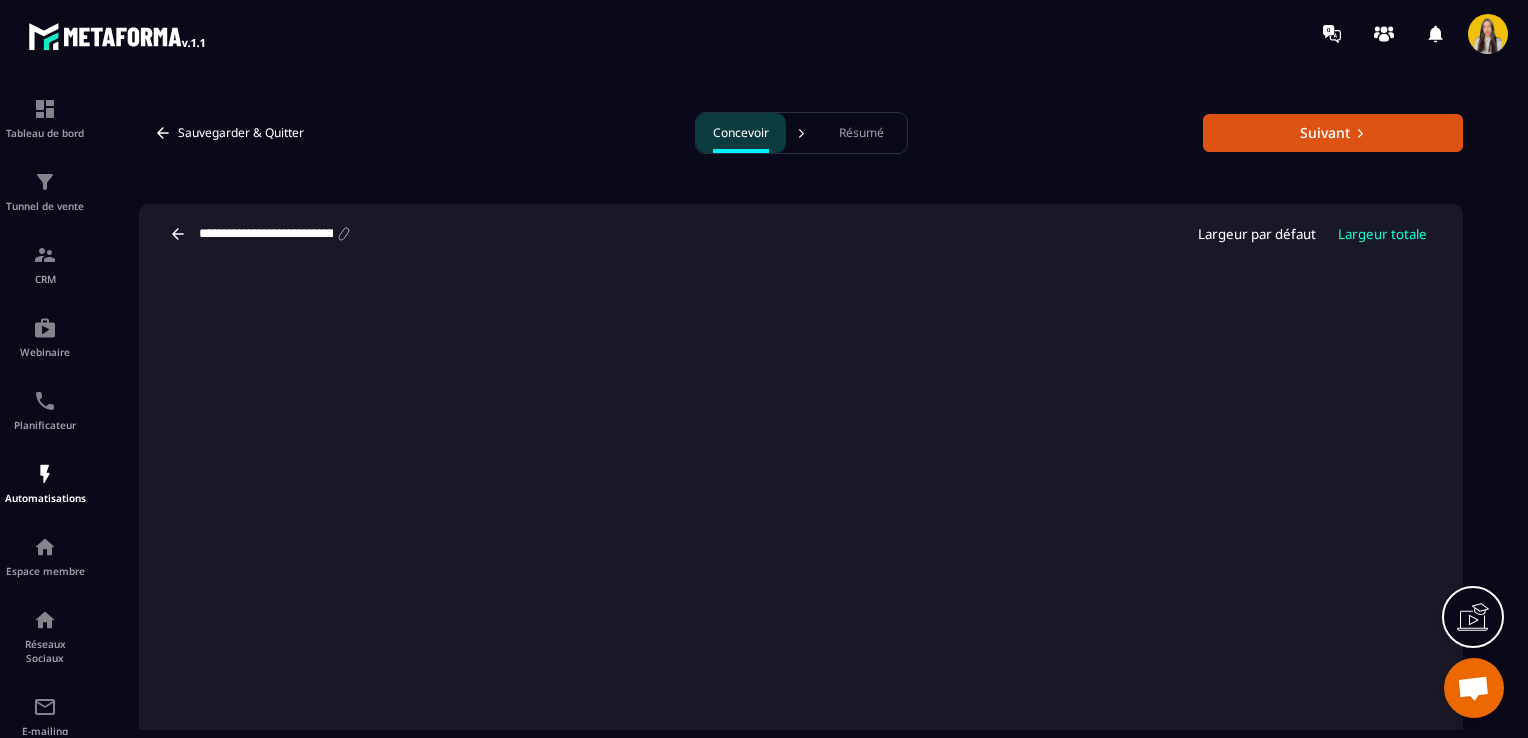 scroll, scrollTop: 0, scrollLeft: 0, axis: both 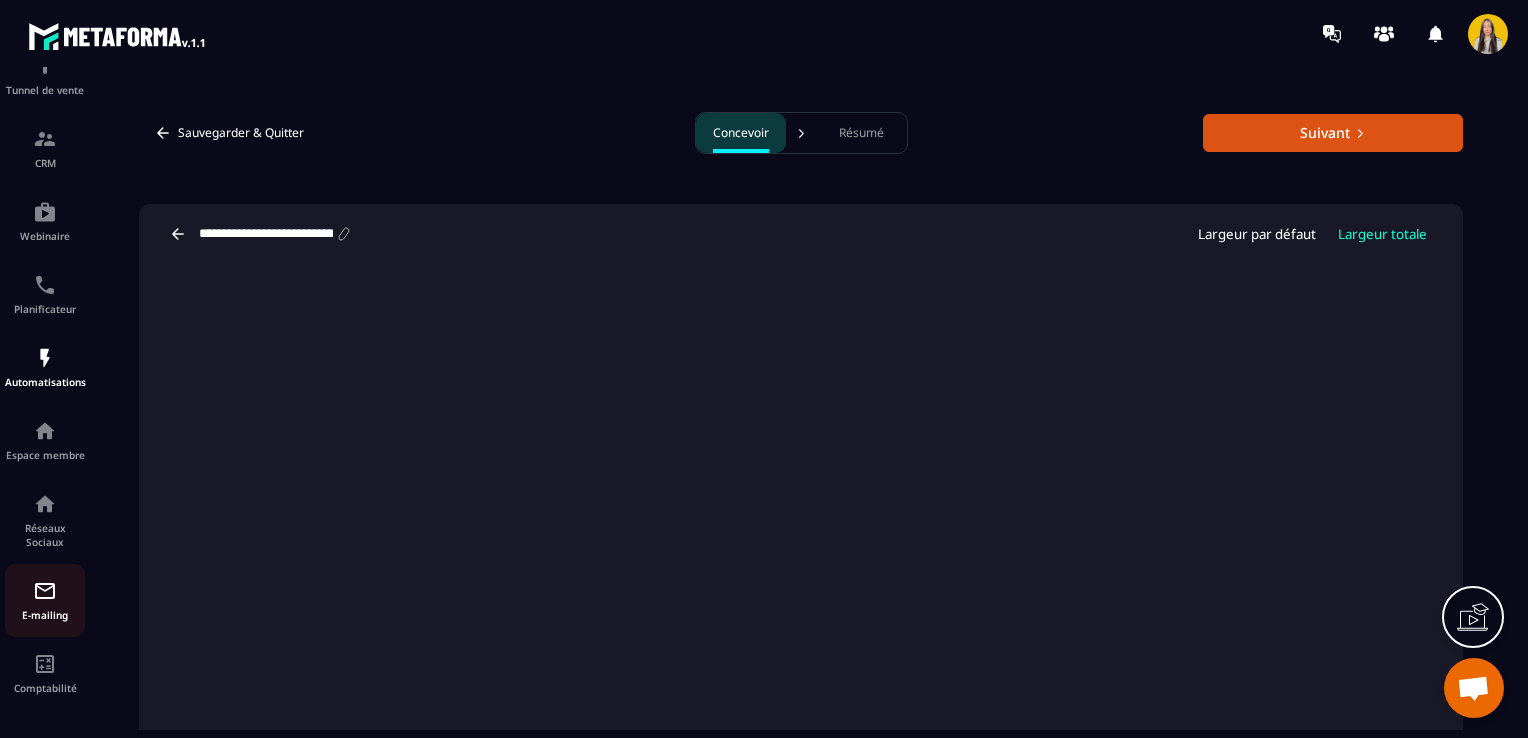 click on "E-mailing" 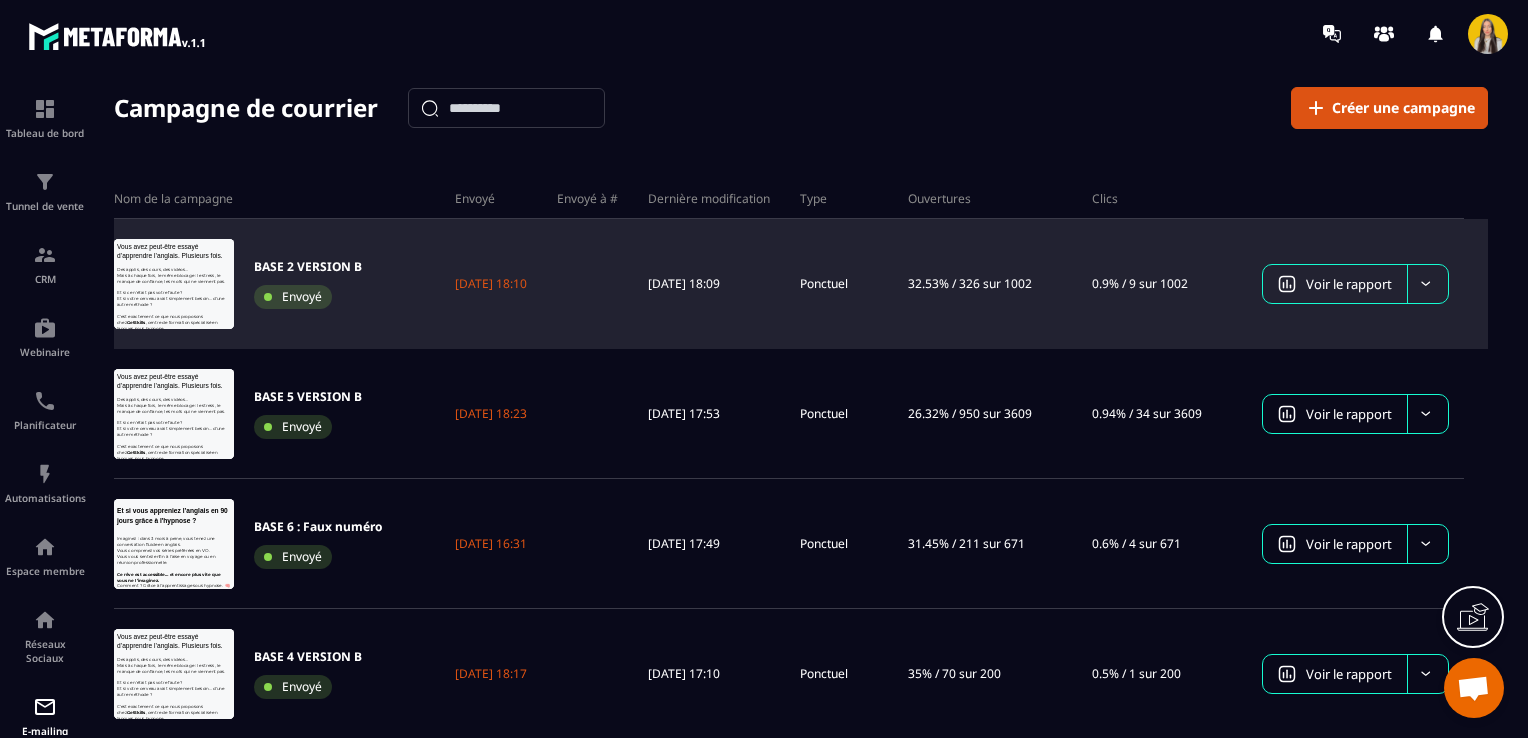 scroll, scrollTop: 0, scrollLeft: 0, axis: both 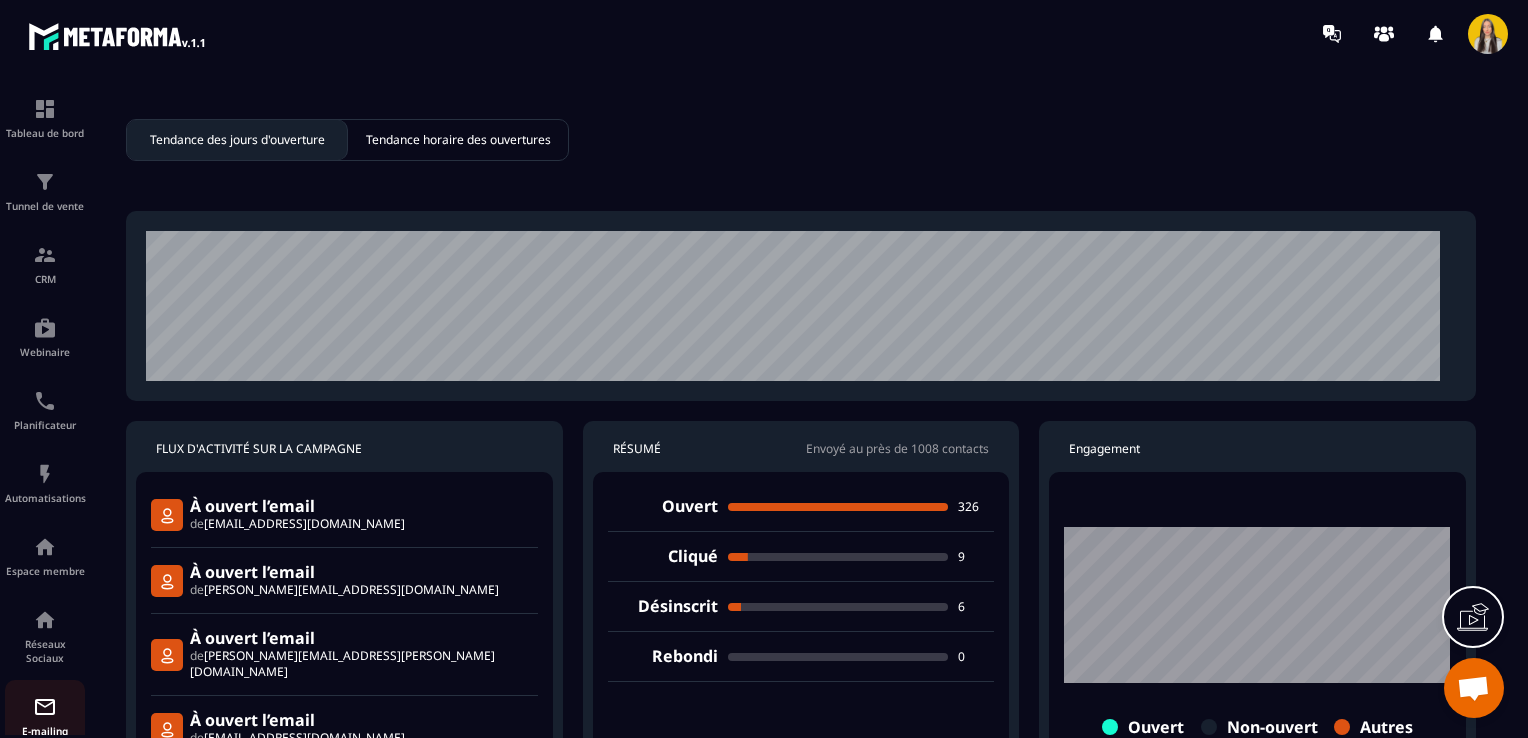 click at bounding box center [45, 707] 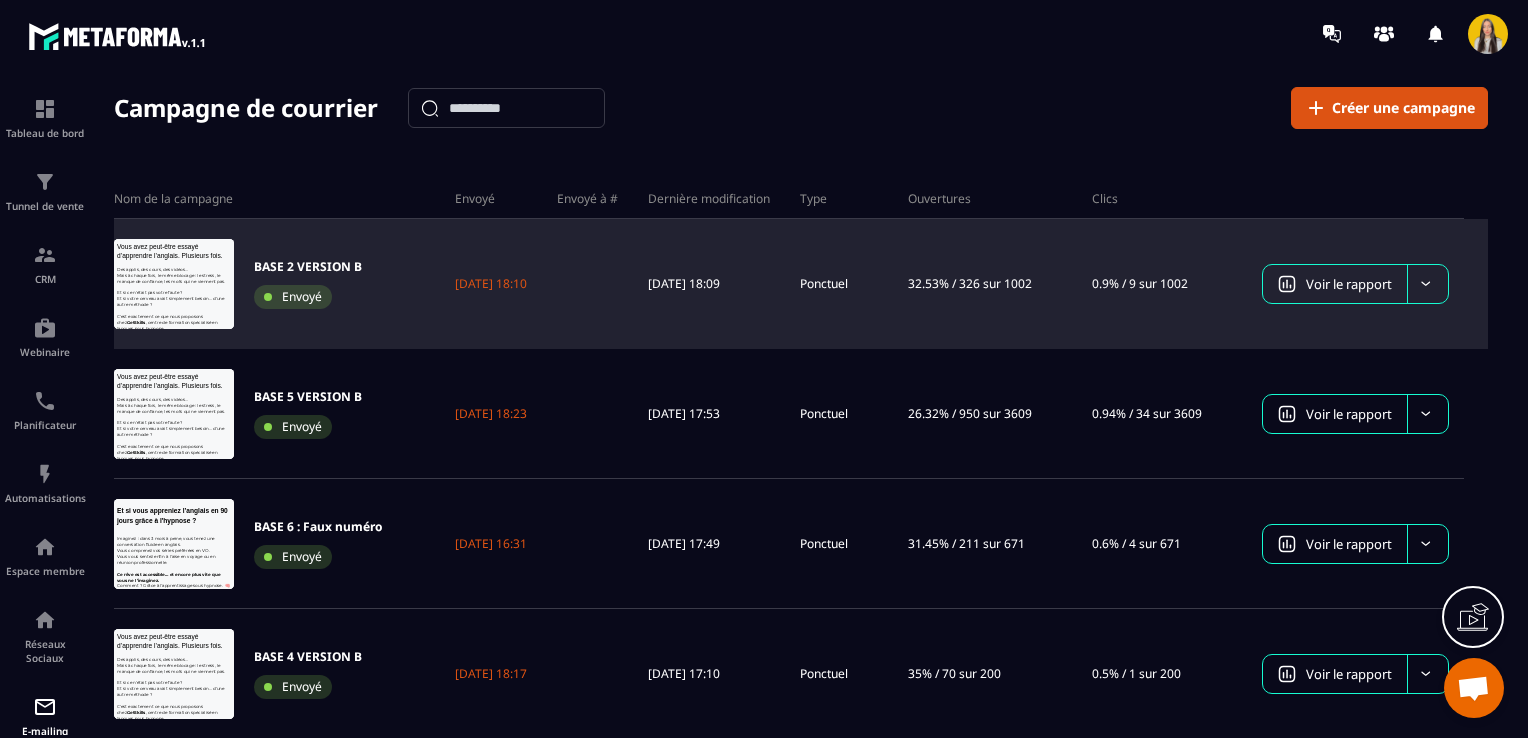 scroll, scrollTop: 0, scrollLeft: 0, axis: both 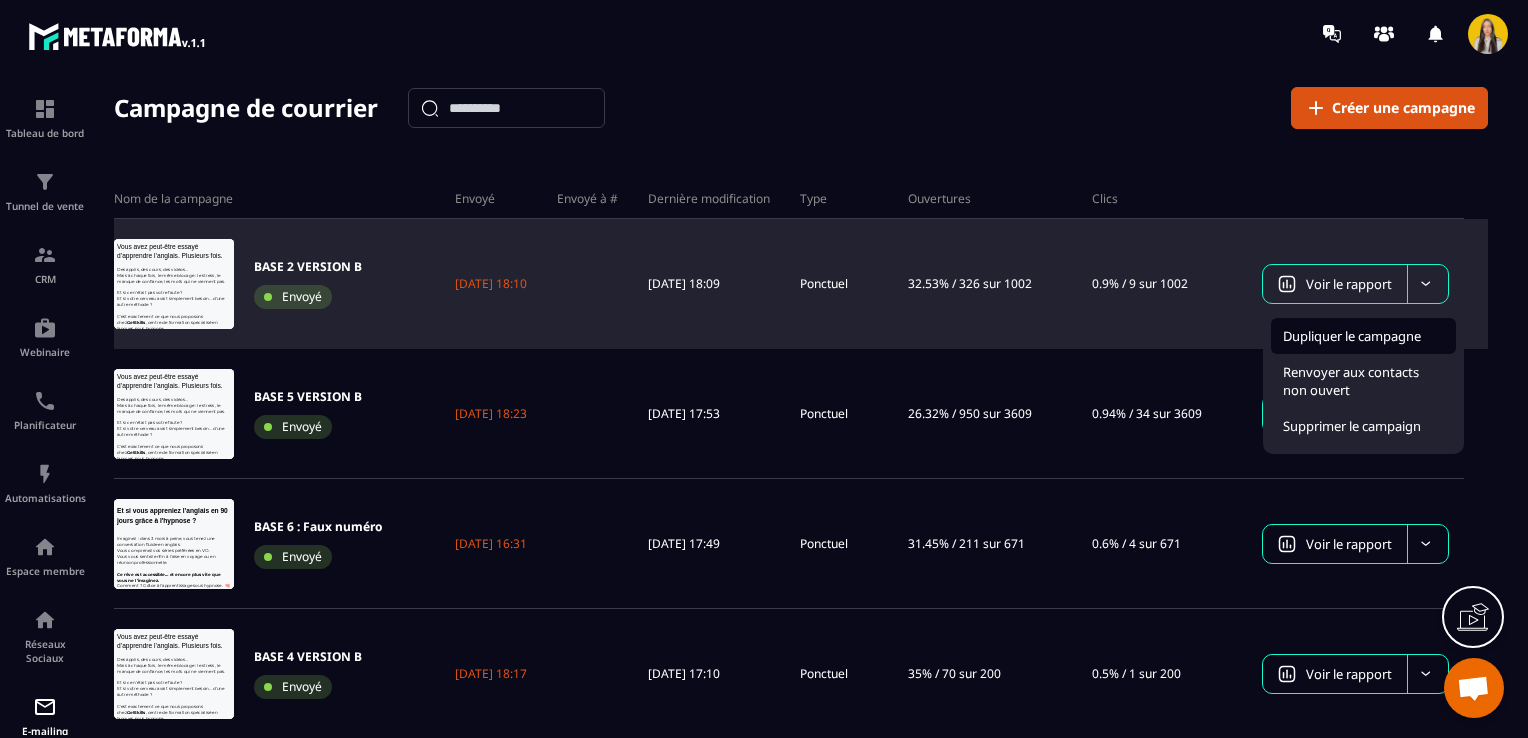 click on "Dupliquer le campagne" at bounding box center [1352, 336] 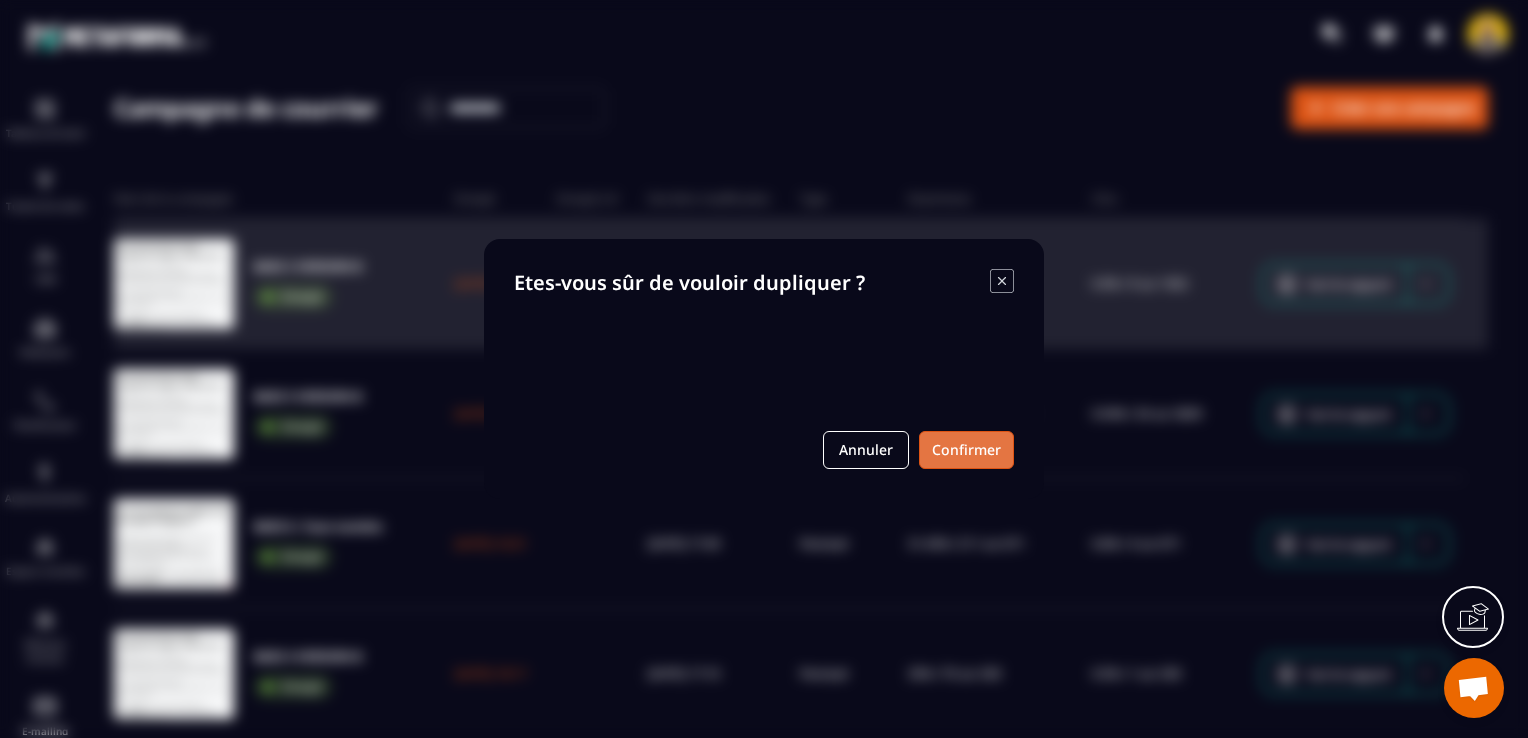 click on "Confirmer" at bounding box center (966, 450) 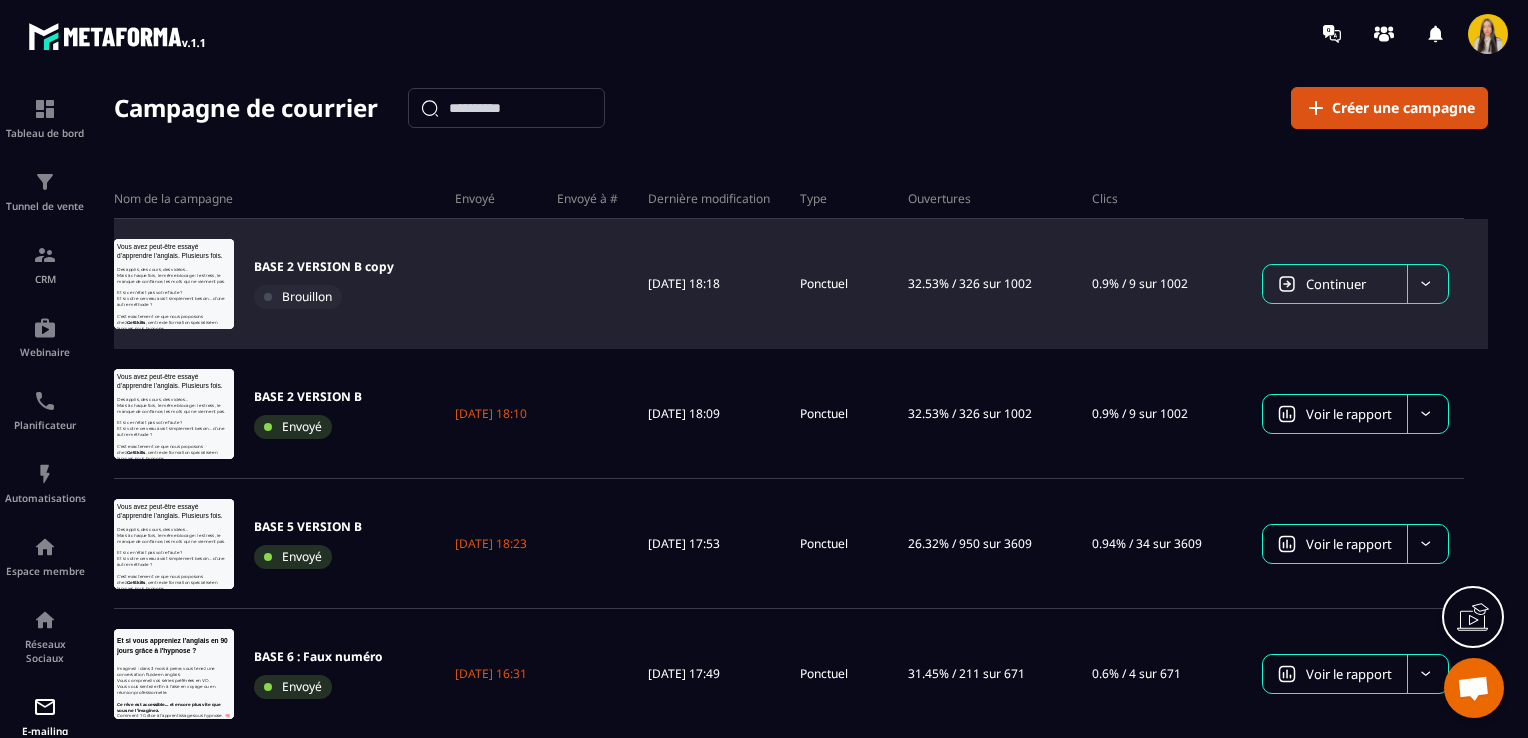 scroll, scrollTop: 0, scrollLeft: 0, axis: both 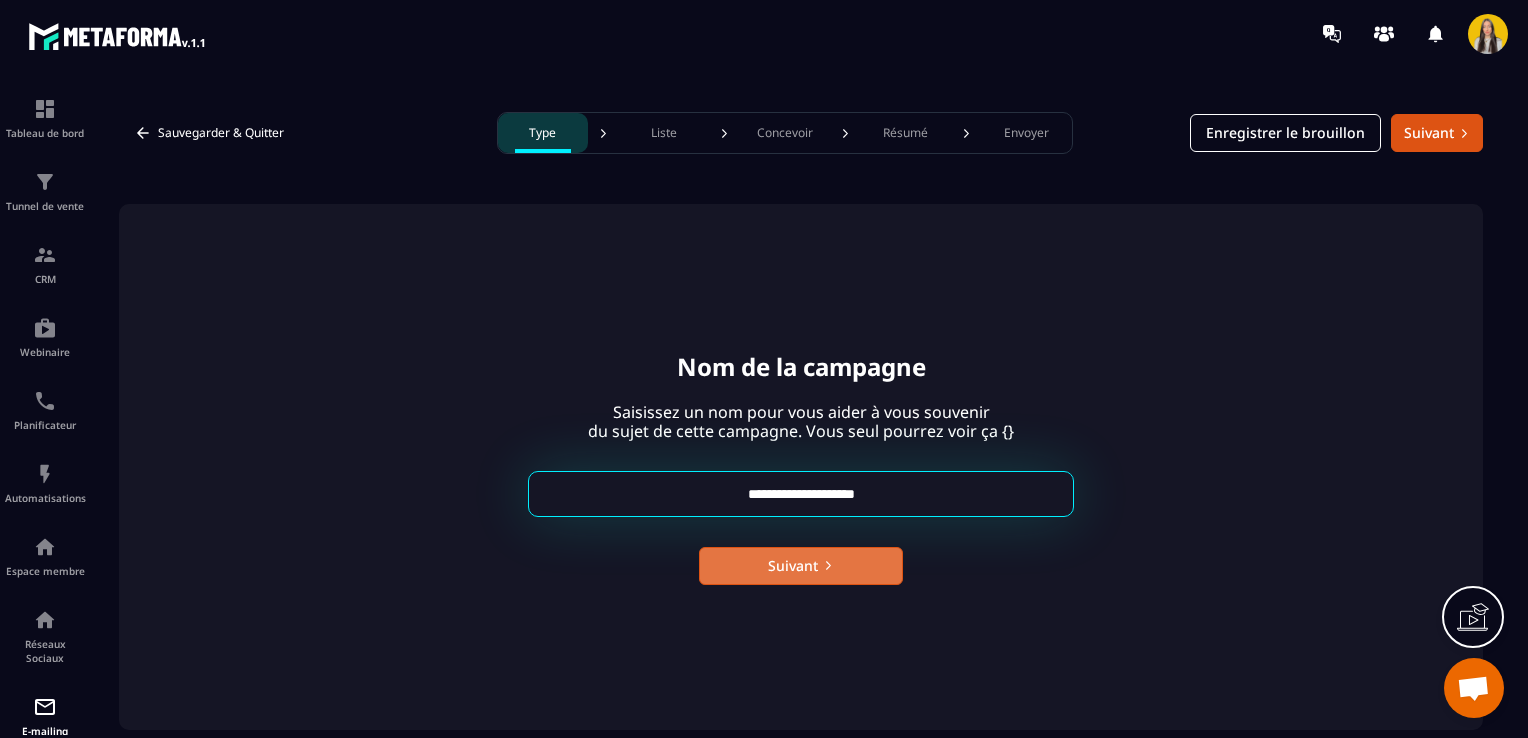 click on "Suivant" at bounding box center [801, 566] 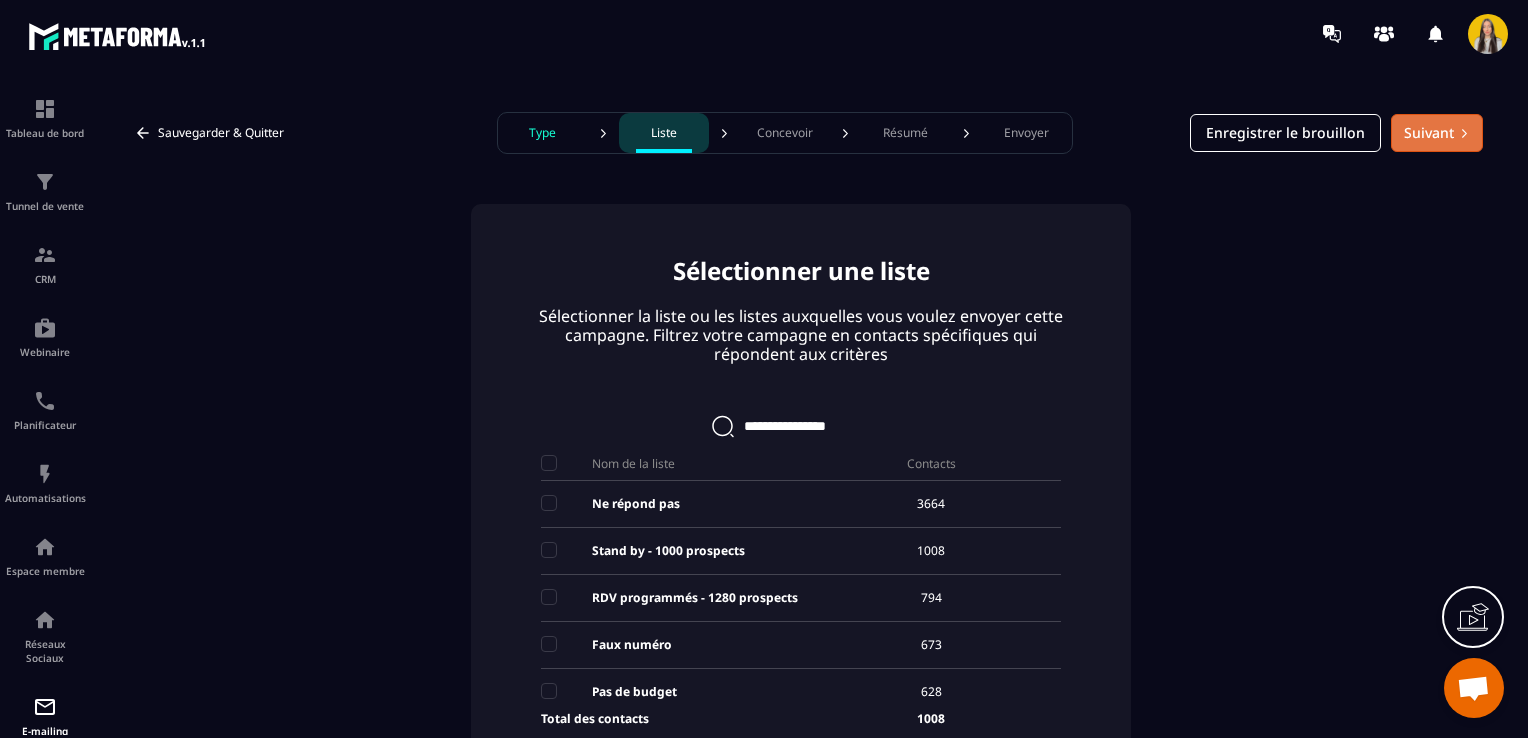 click on "Suivant" at bounding box center [1437, 133] 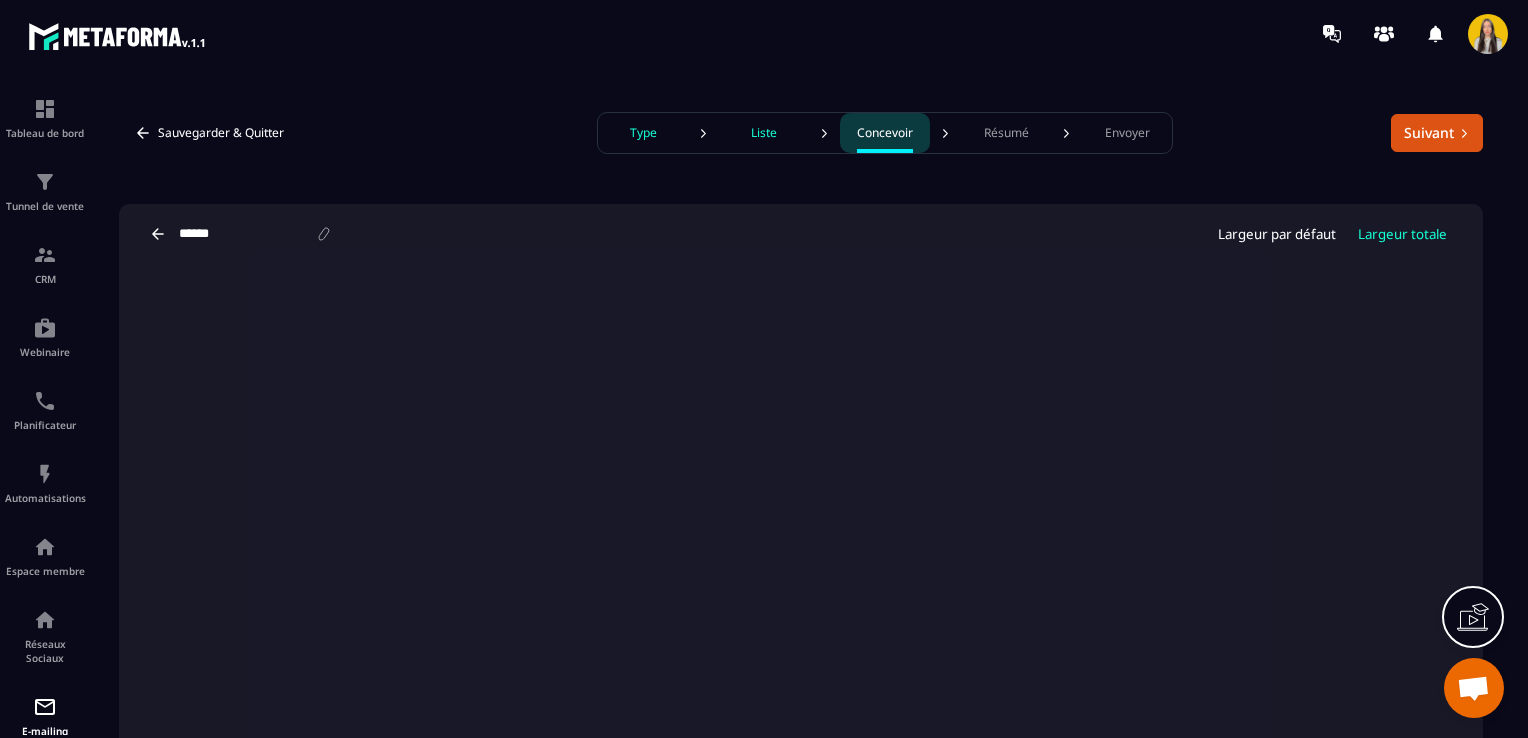 click on "Type" at bounding box center [643, 133] 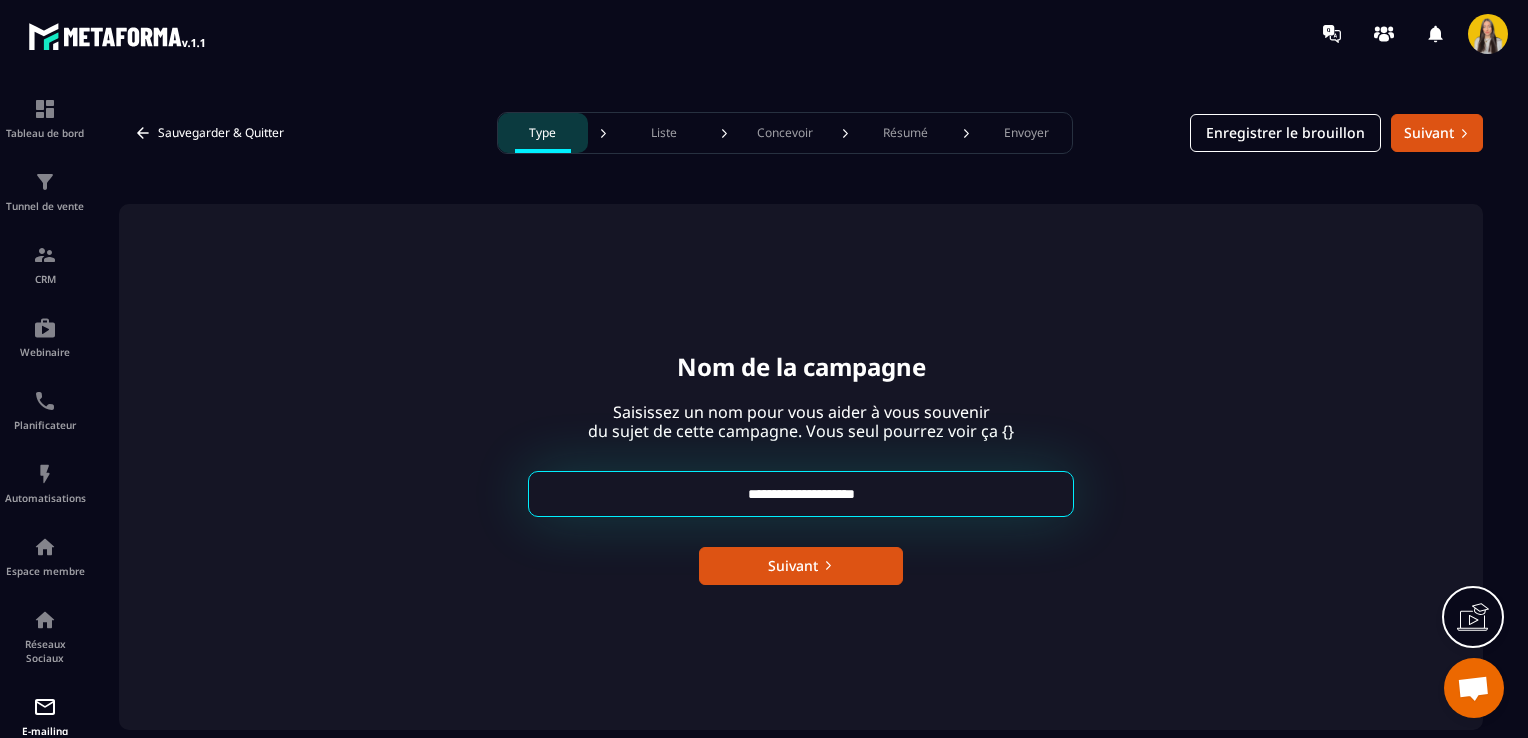click on "Liste" at bounding box center (664, 133) 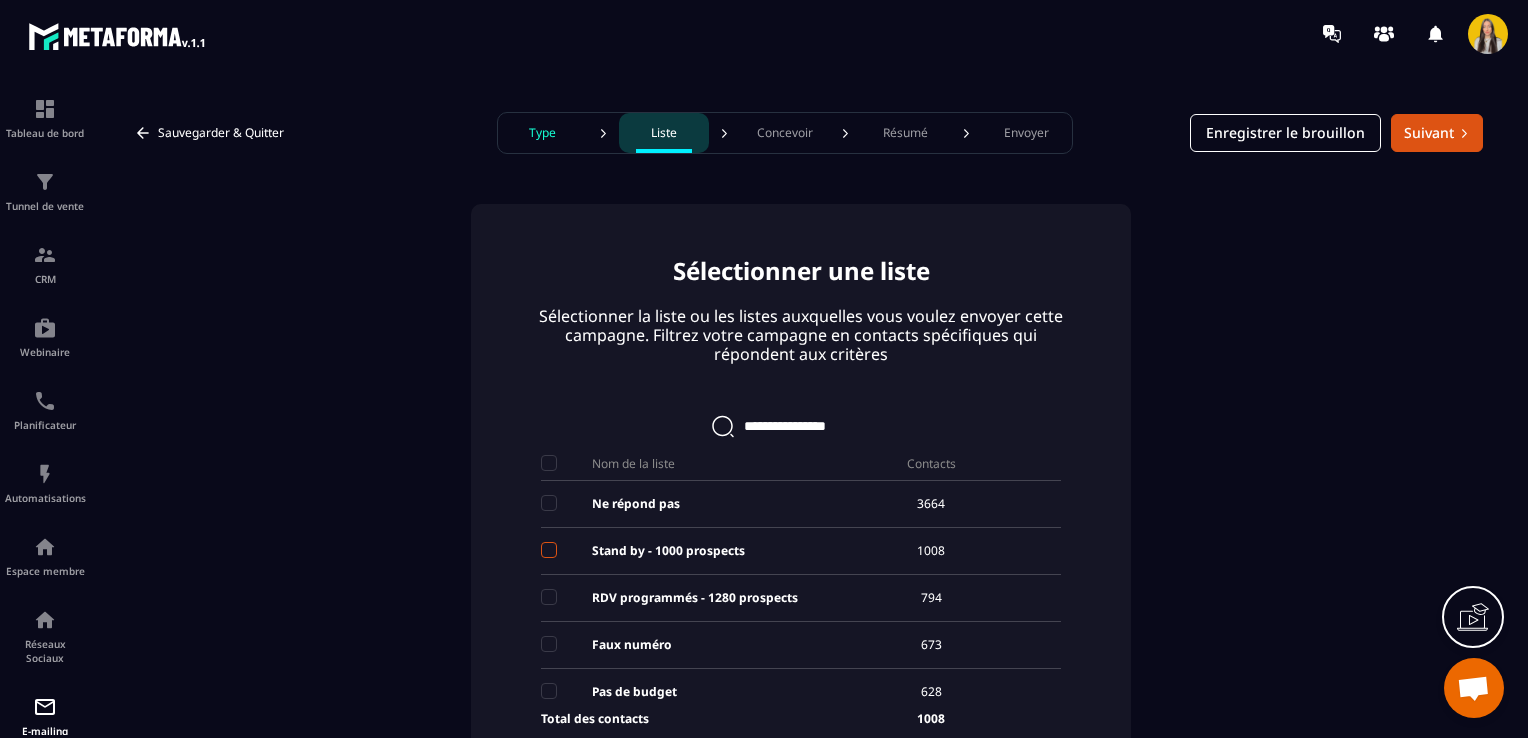 click at bounding box center [549, 550] 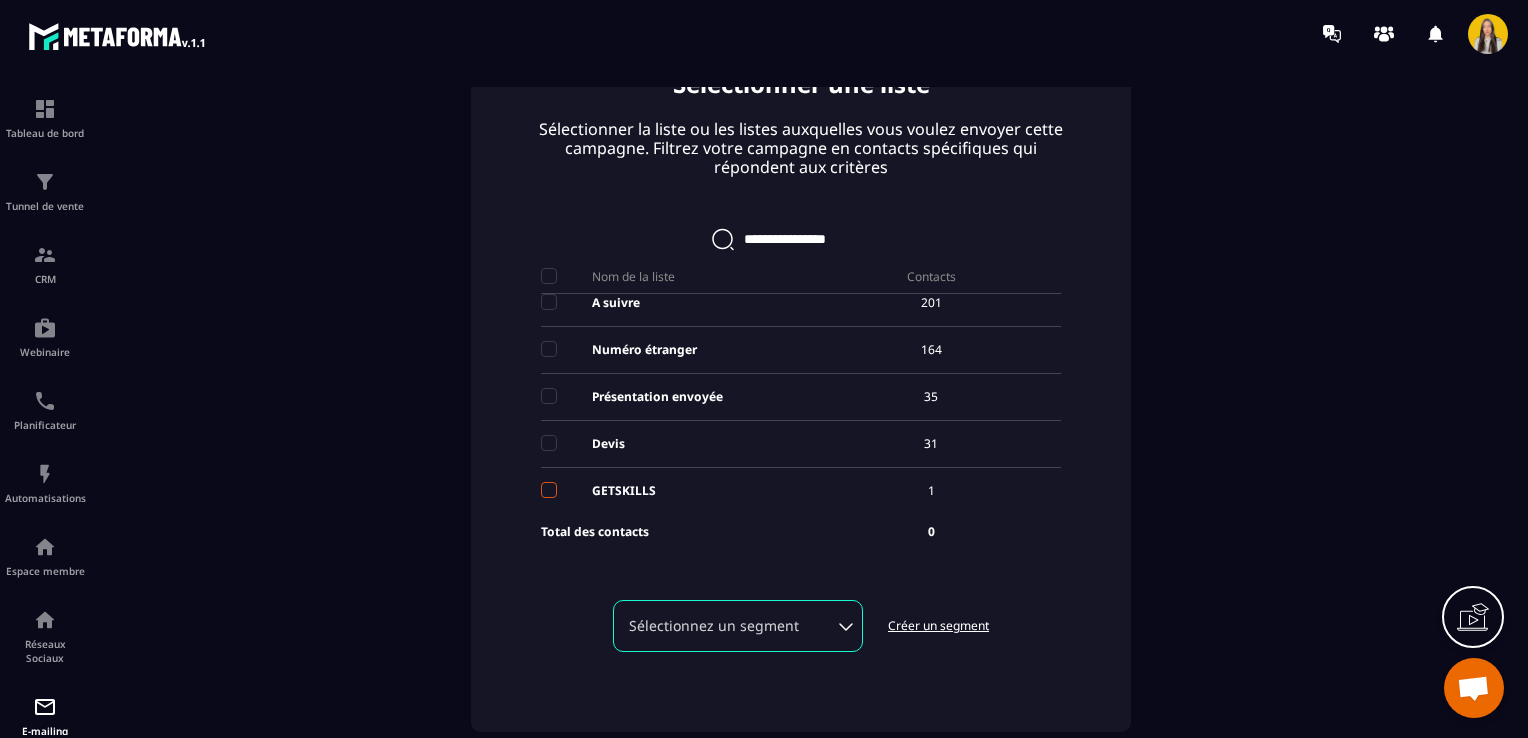 click at bounding box center (549, 490) 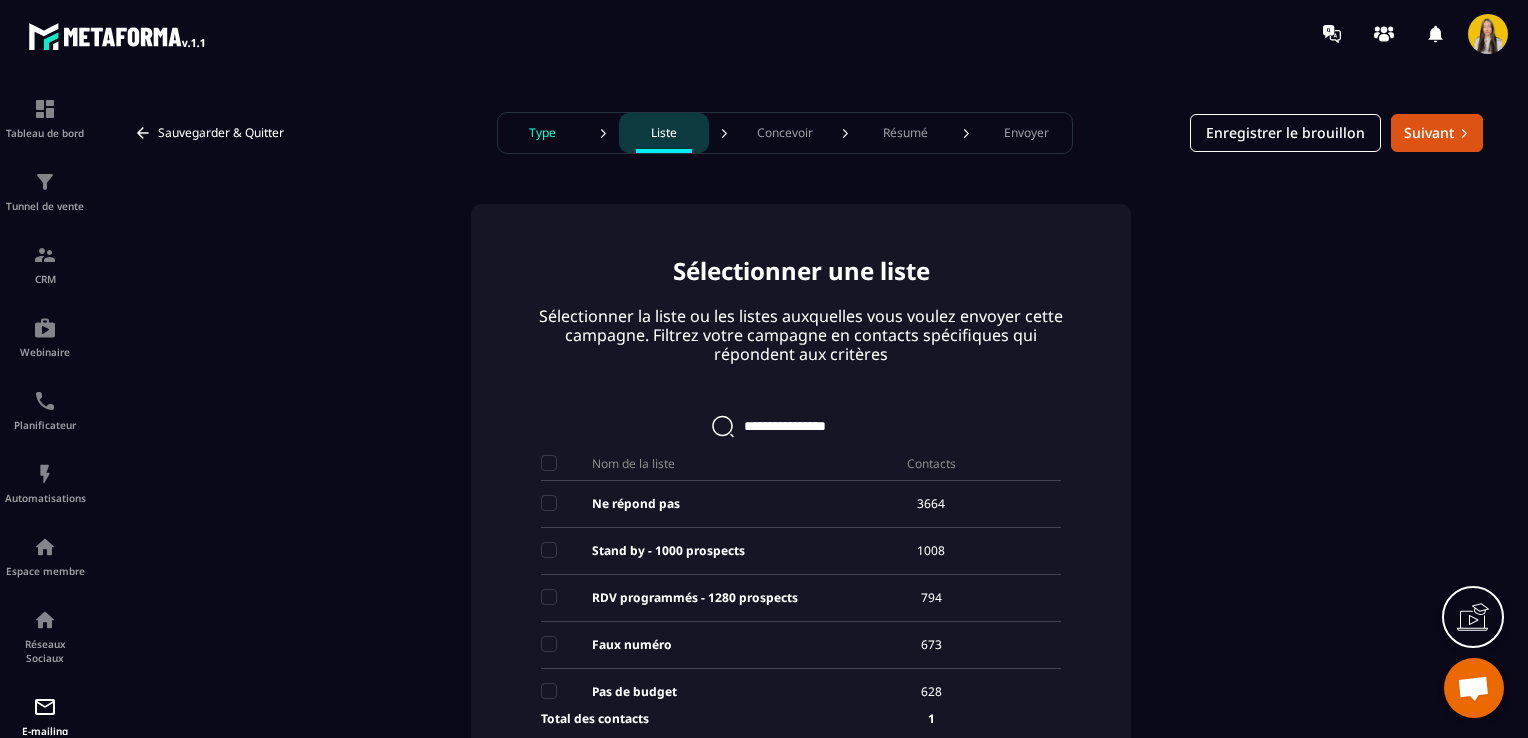 click on "Sauvegarder & Quitter" at bounding box center [209, 133] 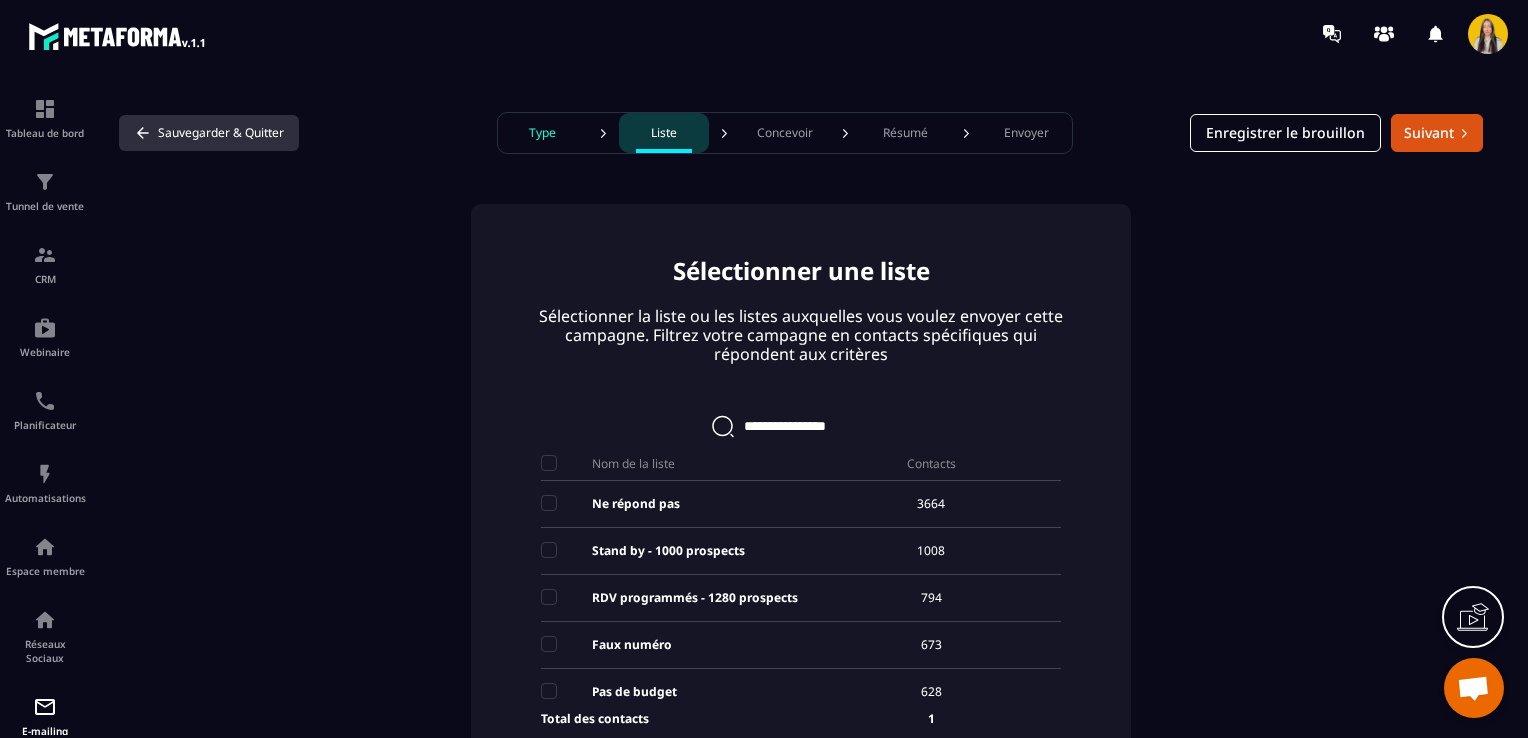 click on "Sauvegarder & Quitter" at bounding box center (209, 133) 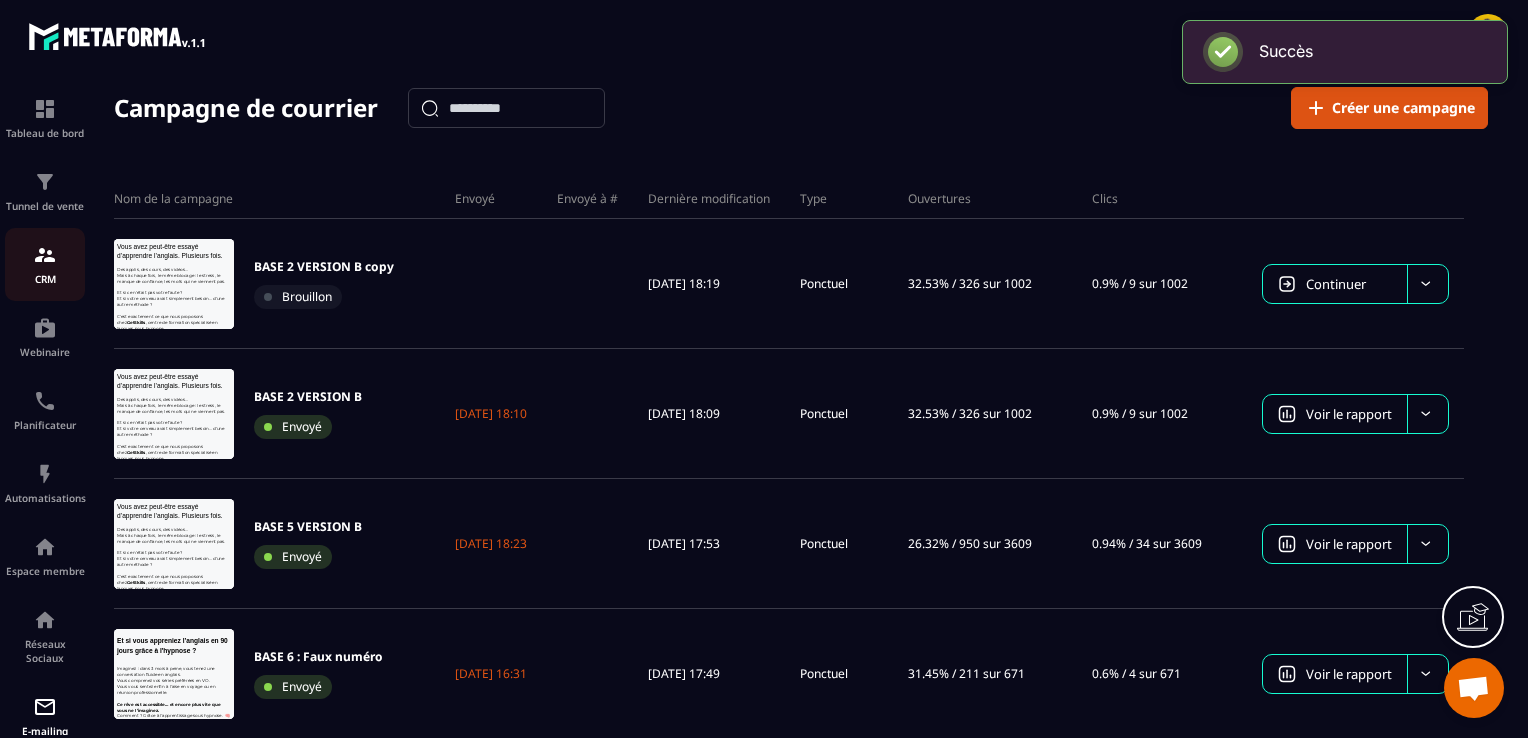 click at bounding box center (45, 255) 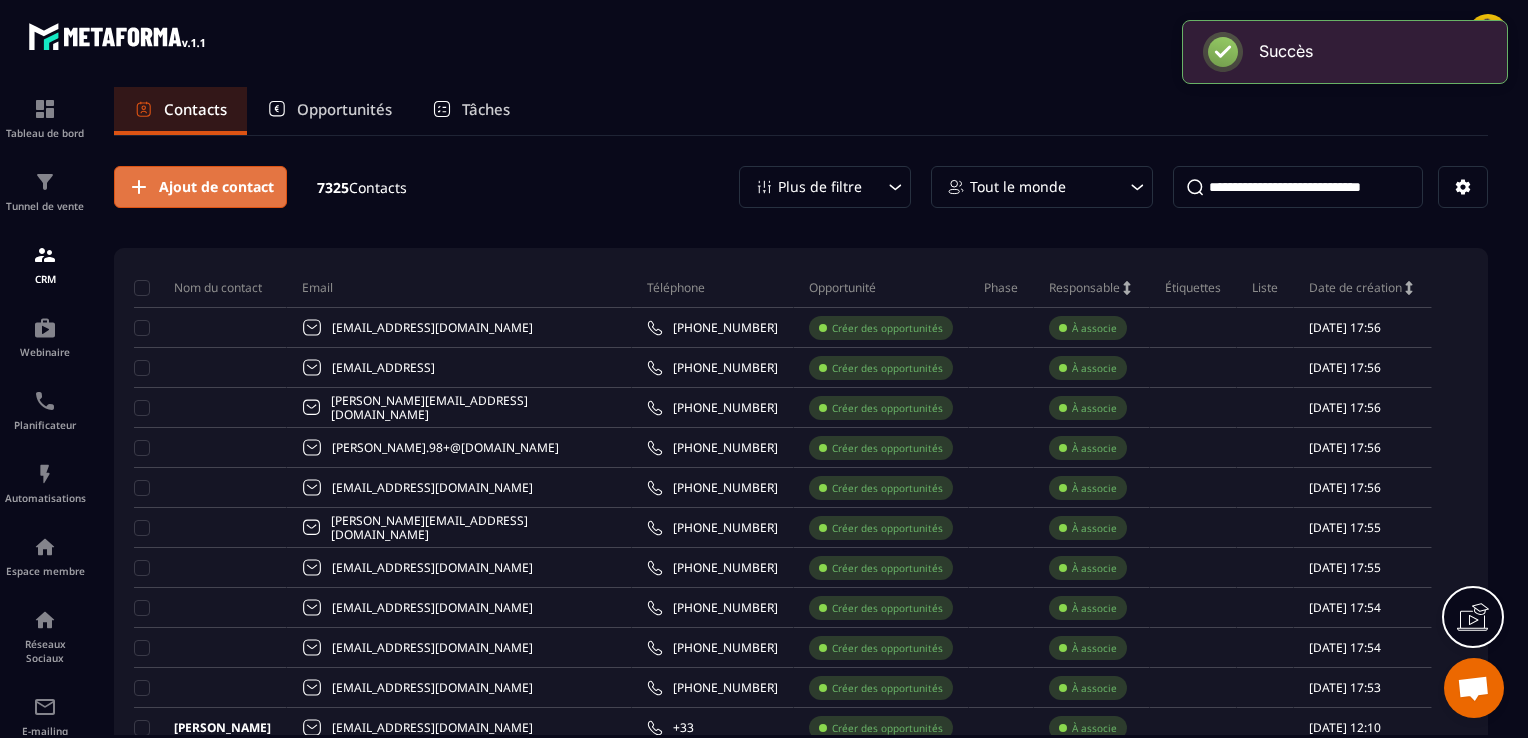 click on "Ajout de contact" at bounding box center (216, 187) 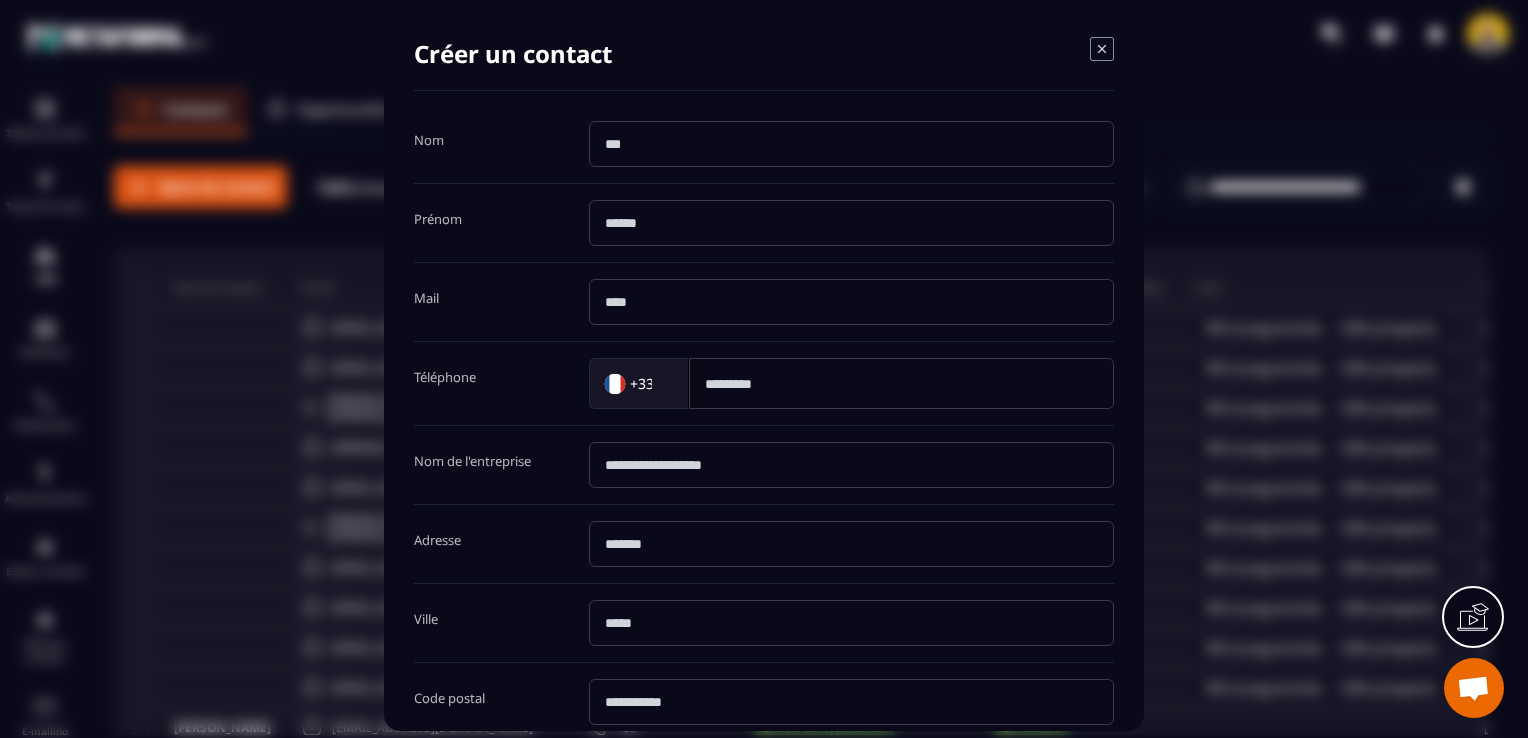 drag, startPoint x: 711, startPoint y: 154, endPoint x: 722, endPoint y: 150, distance: 11.7046995 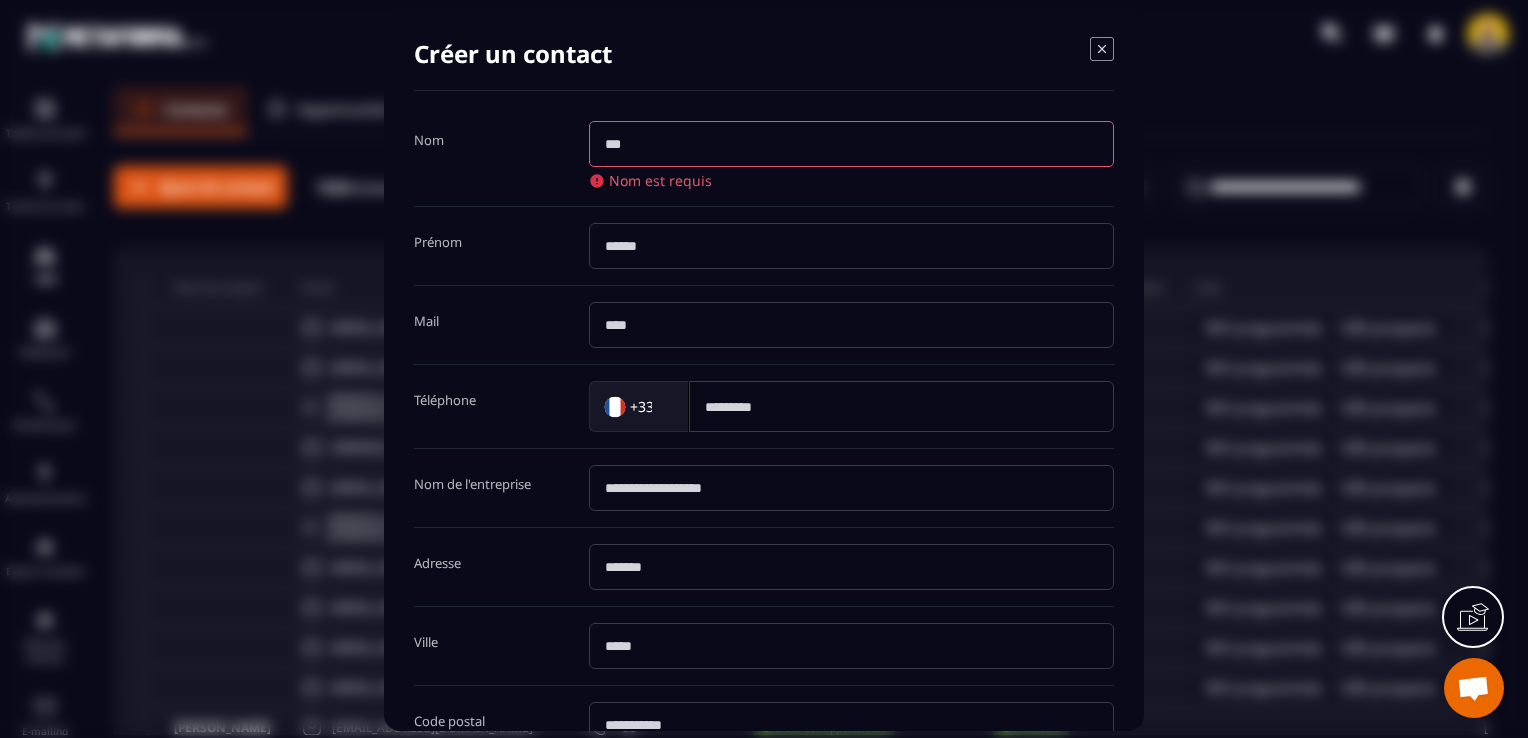 click at bounding box center (851, 144) 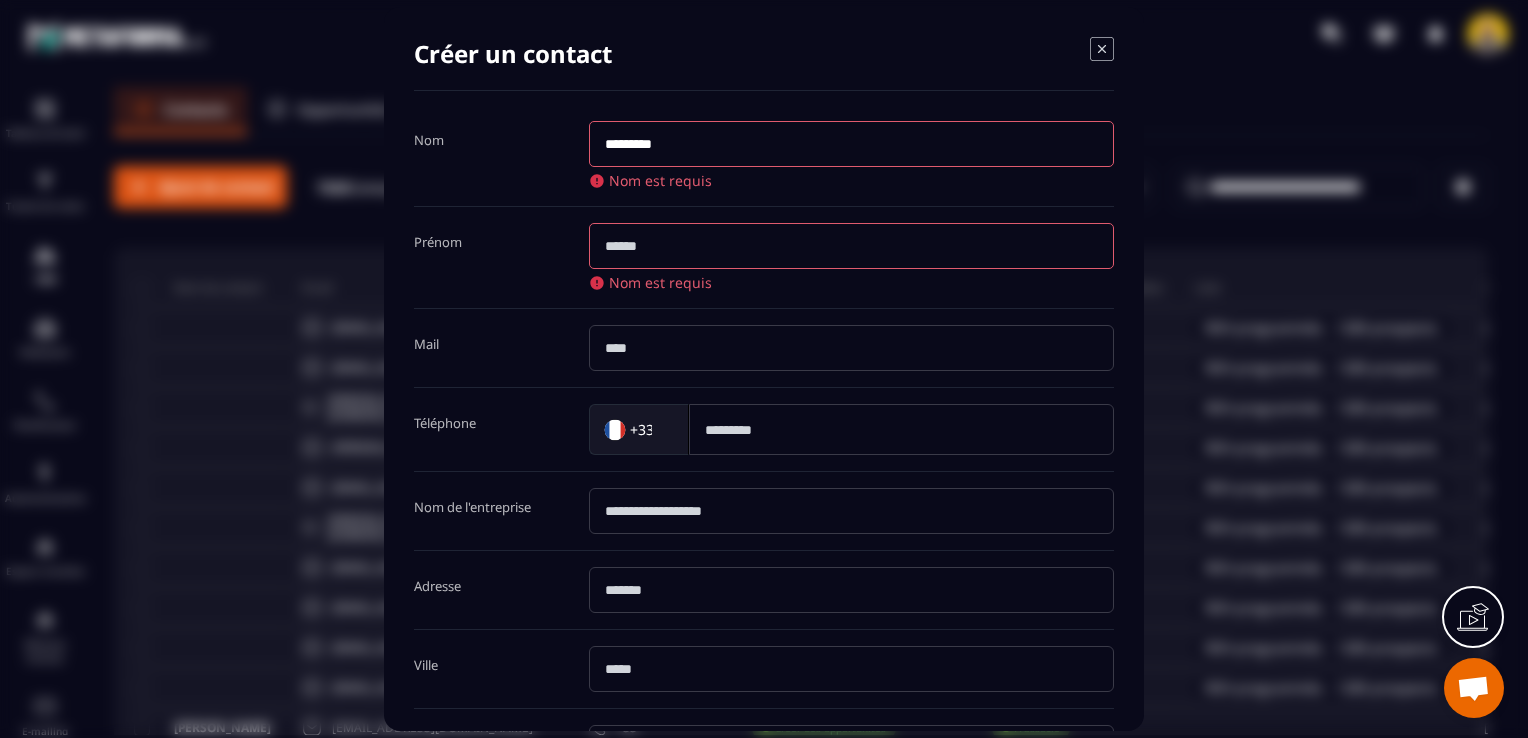 type on "*********" 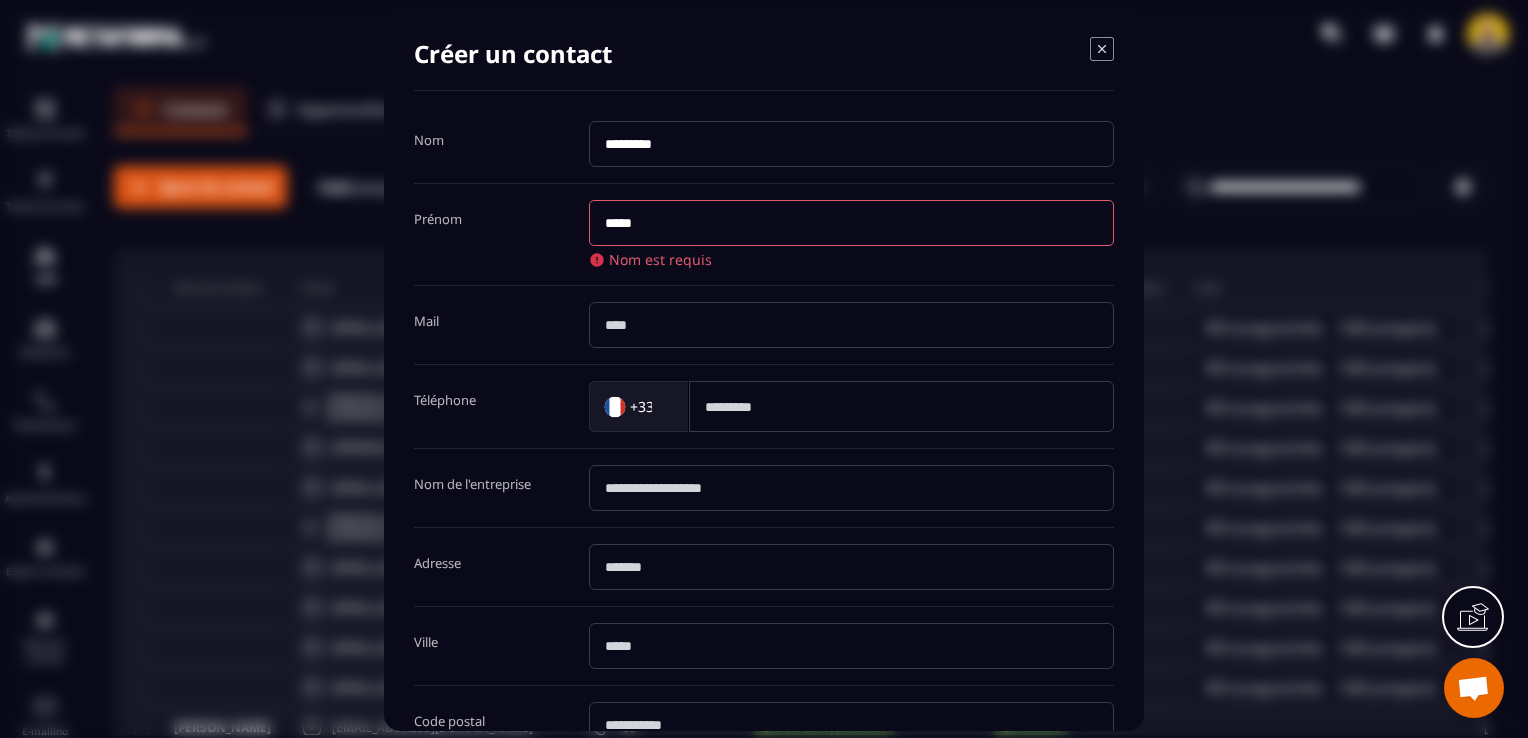 type on "*****" 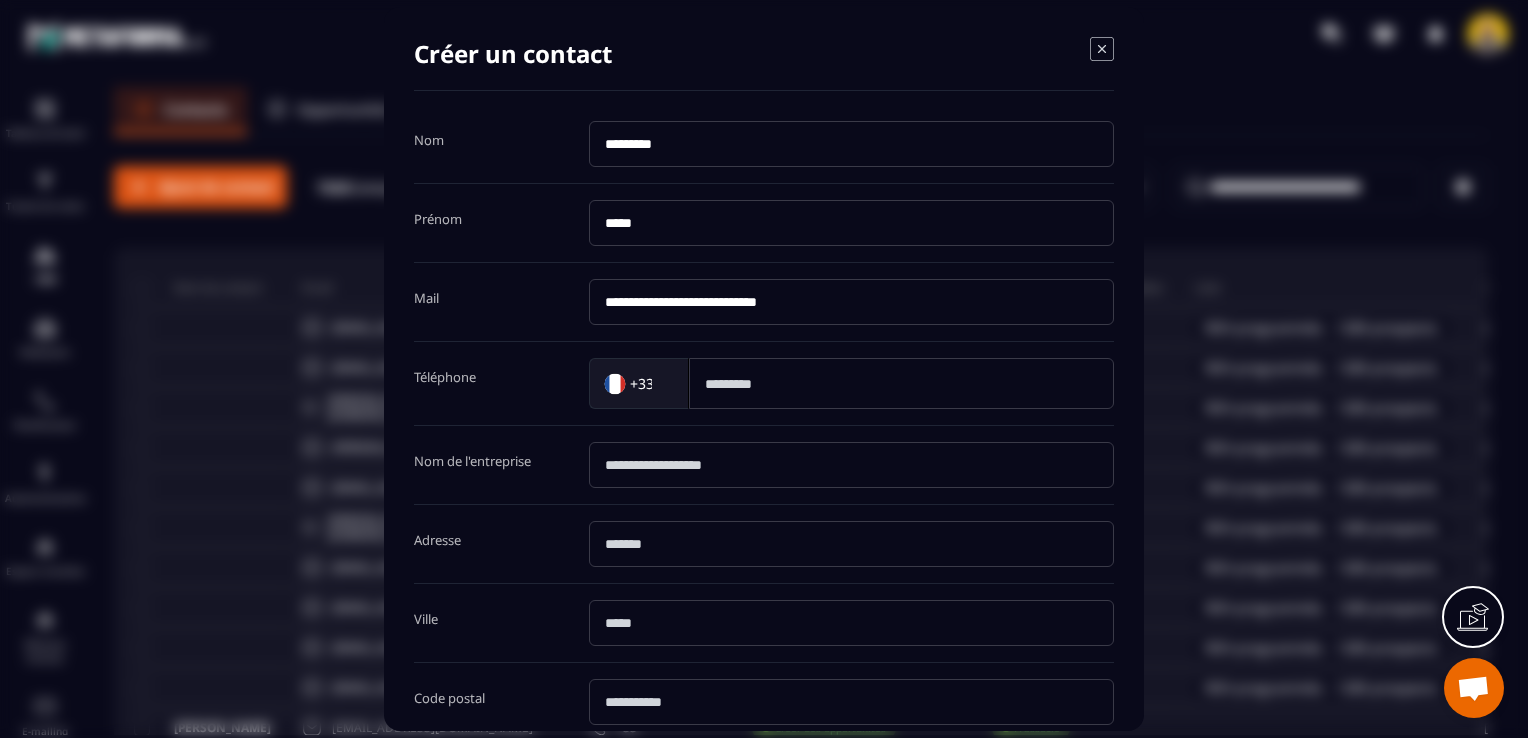 type on "**********" 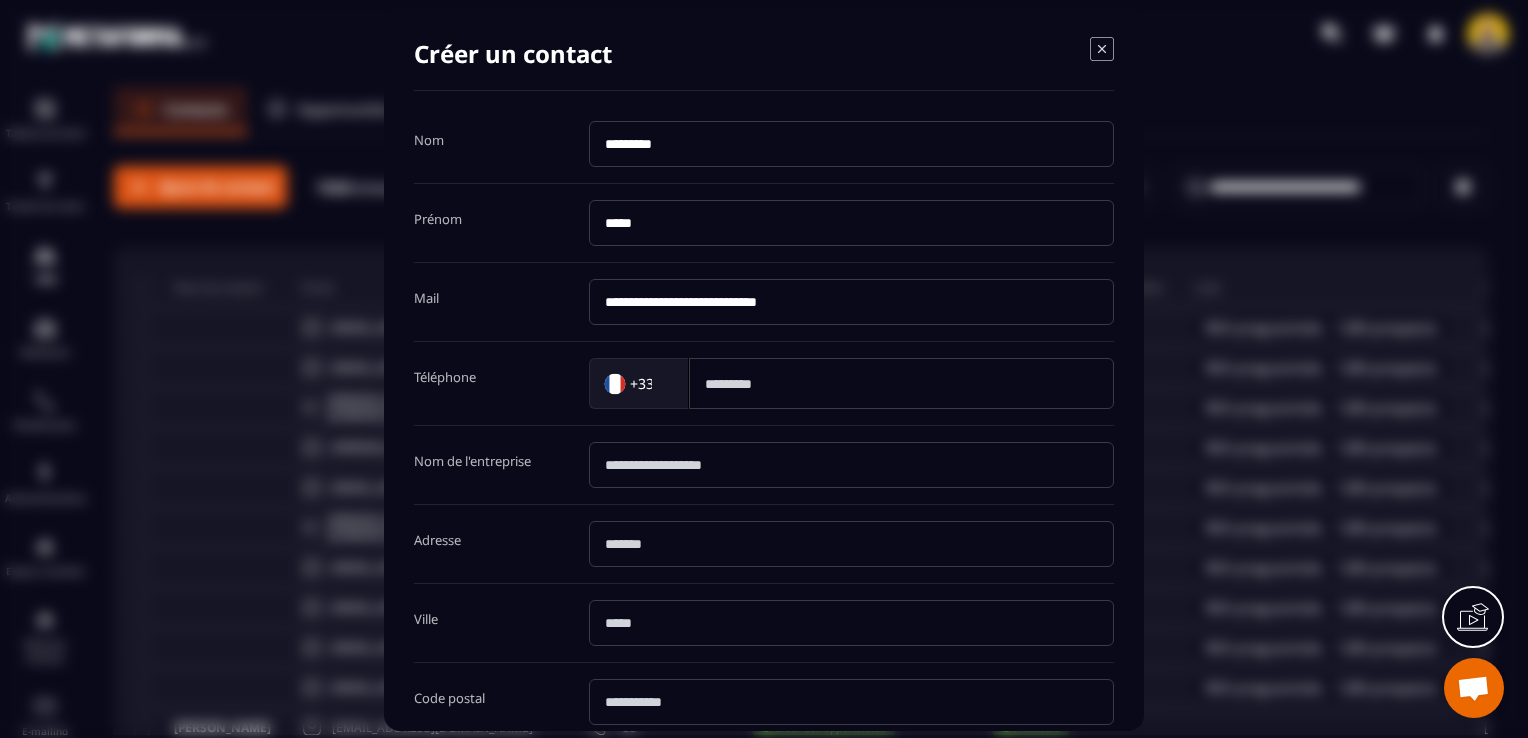 type on "*********" 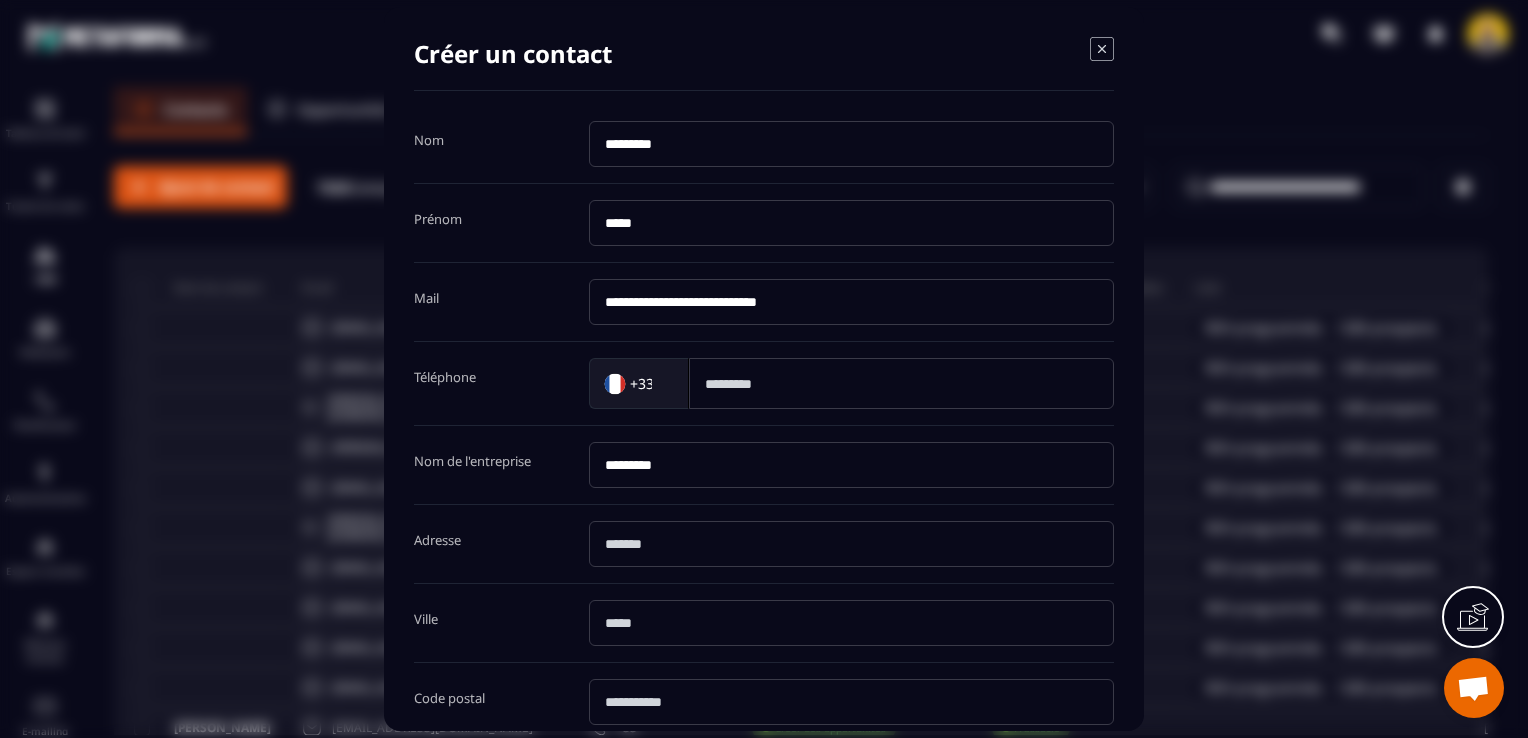 scroll, scrollTop: 368, scrollLeft: 0, axis: vertical 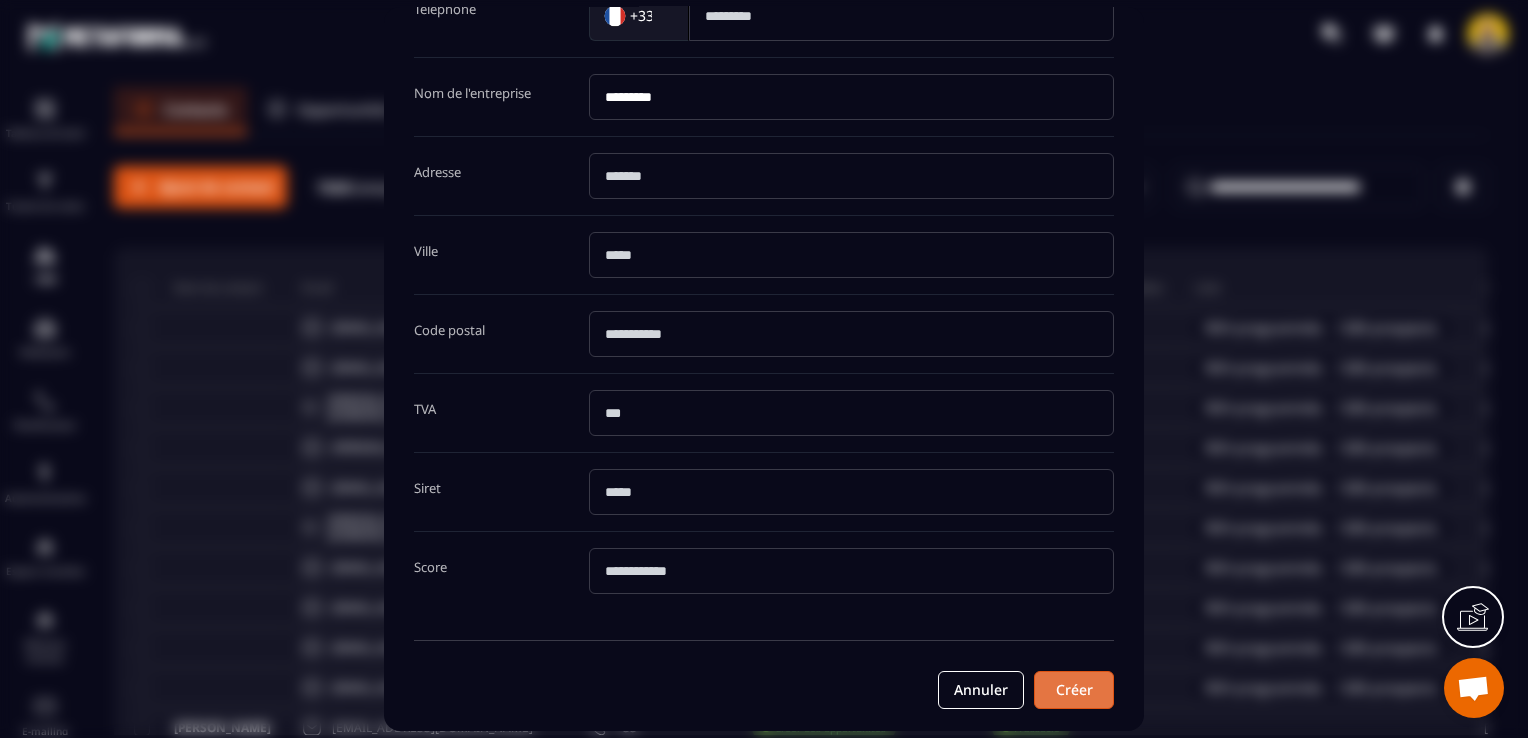 click on "Créer" at bounding box center (1074, 690) 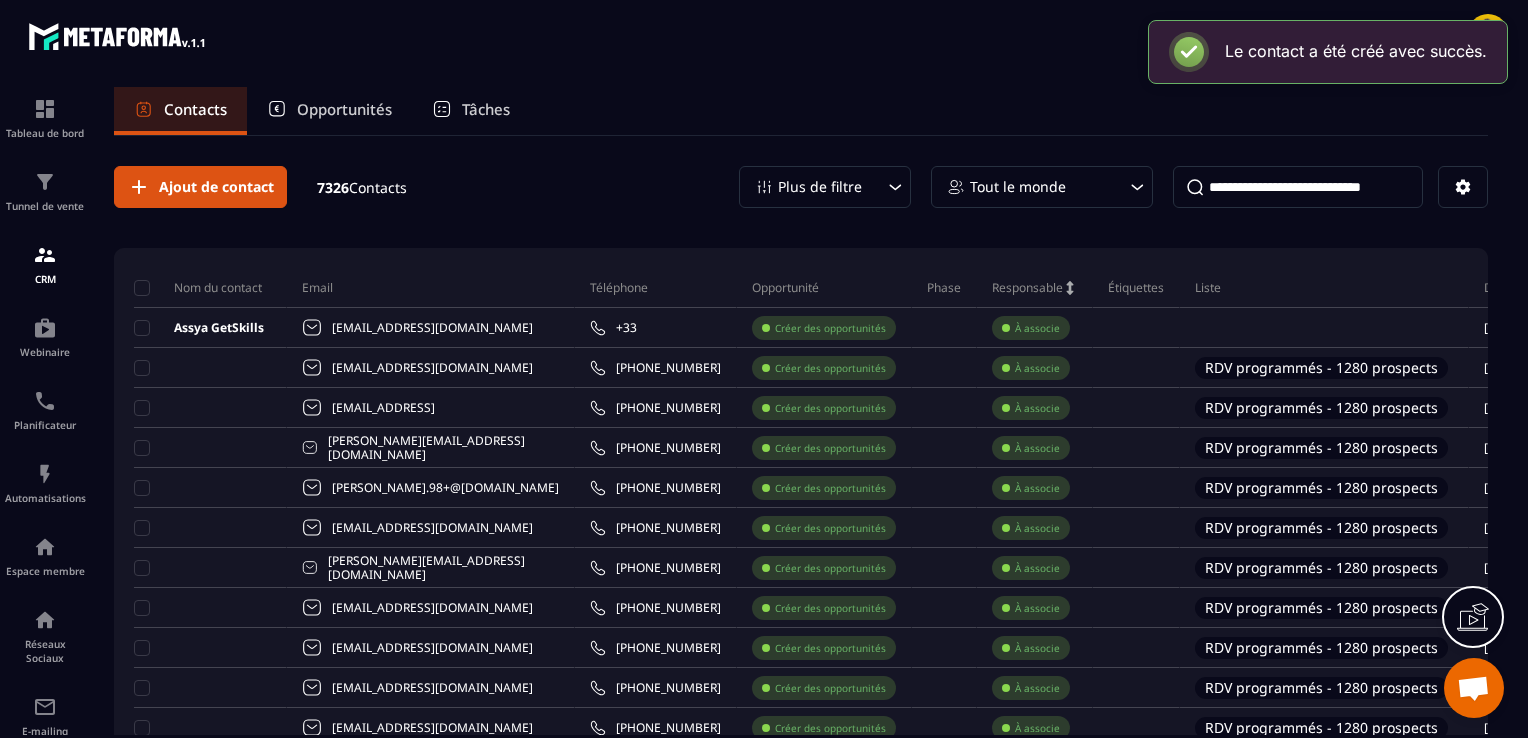 scroll, scrollTop: 0, scrollLeft: 0, axis: both 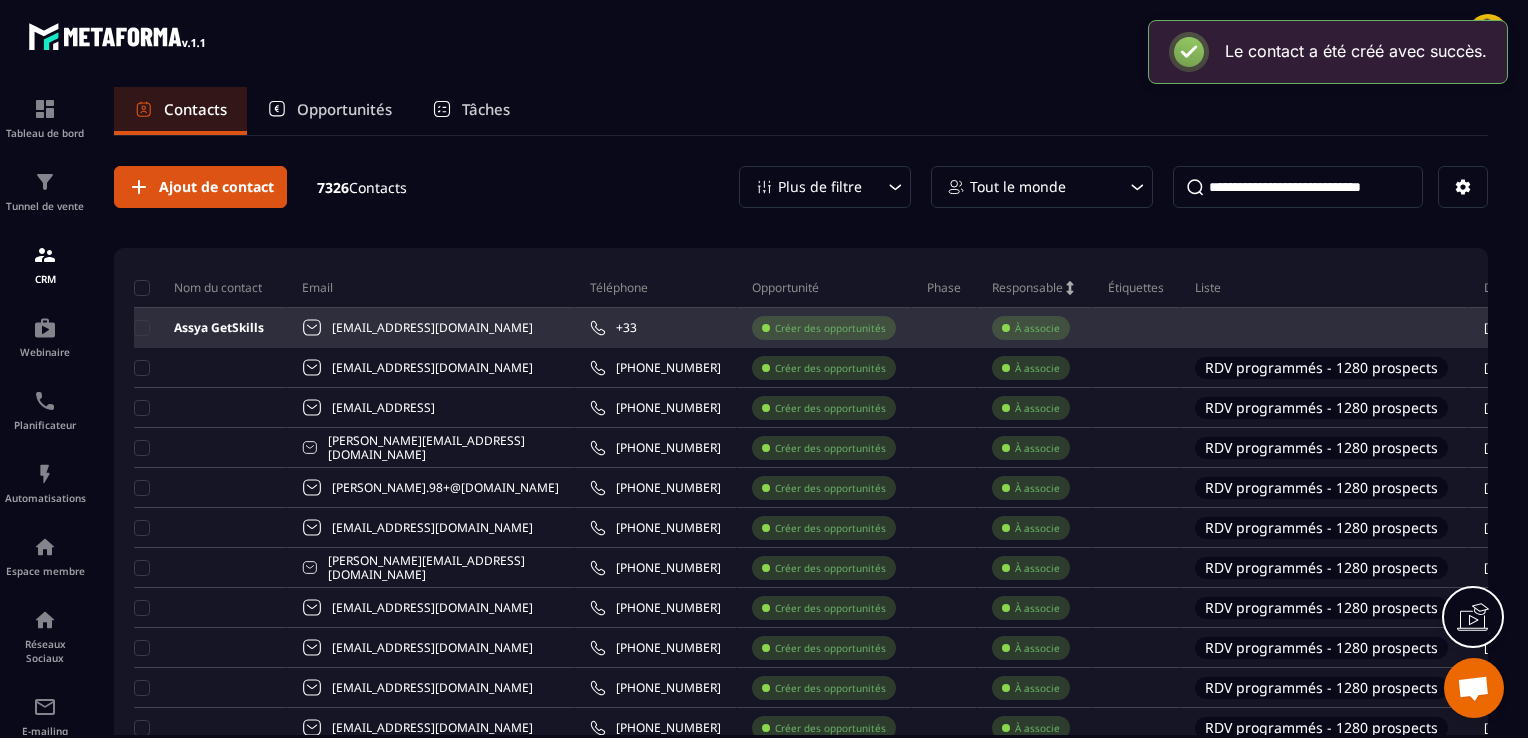 drag, startPoint x: 1332, startPoint y: 322, endPoint x: 1364, endPoint y: 330, distance: 32.984844 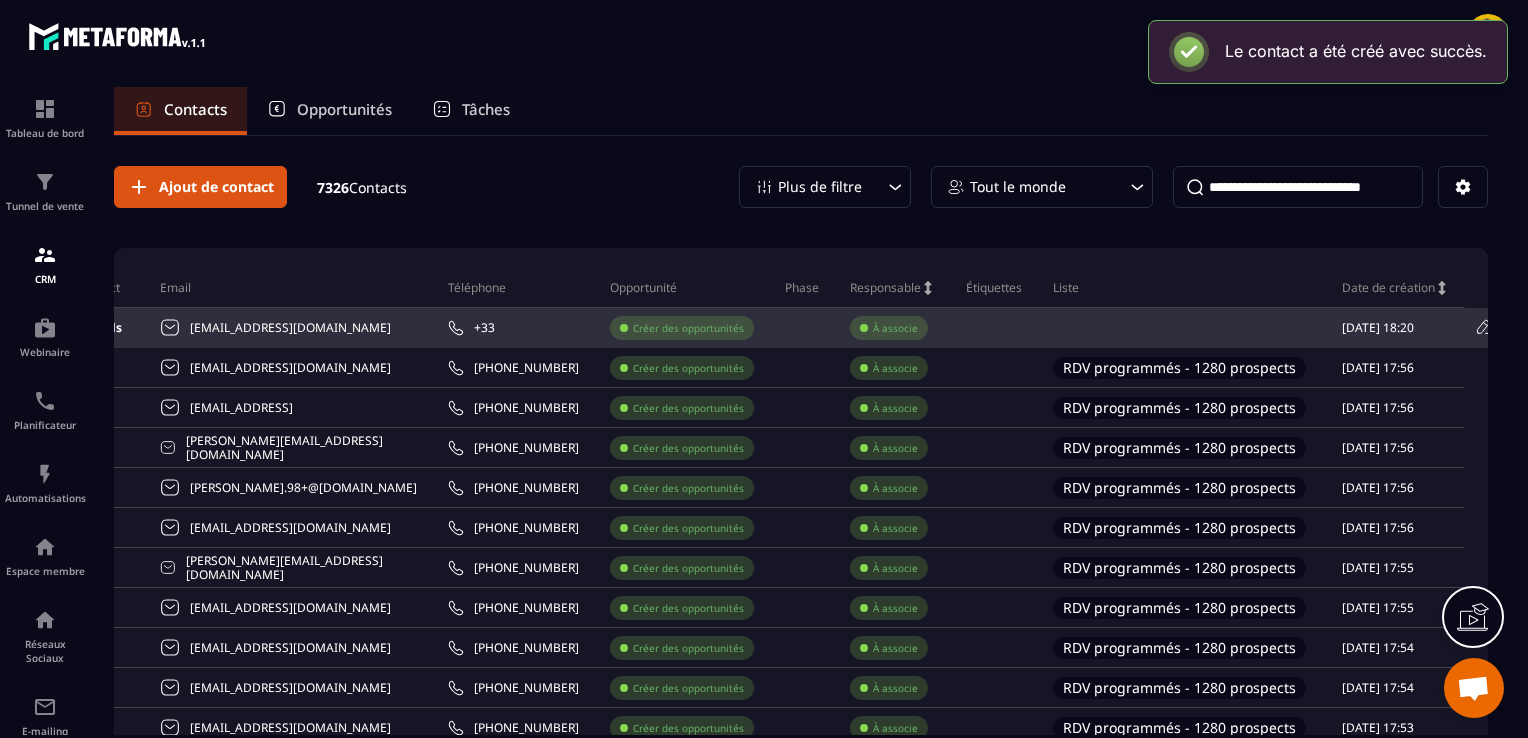 click 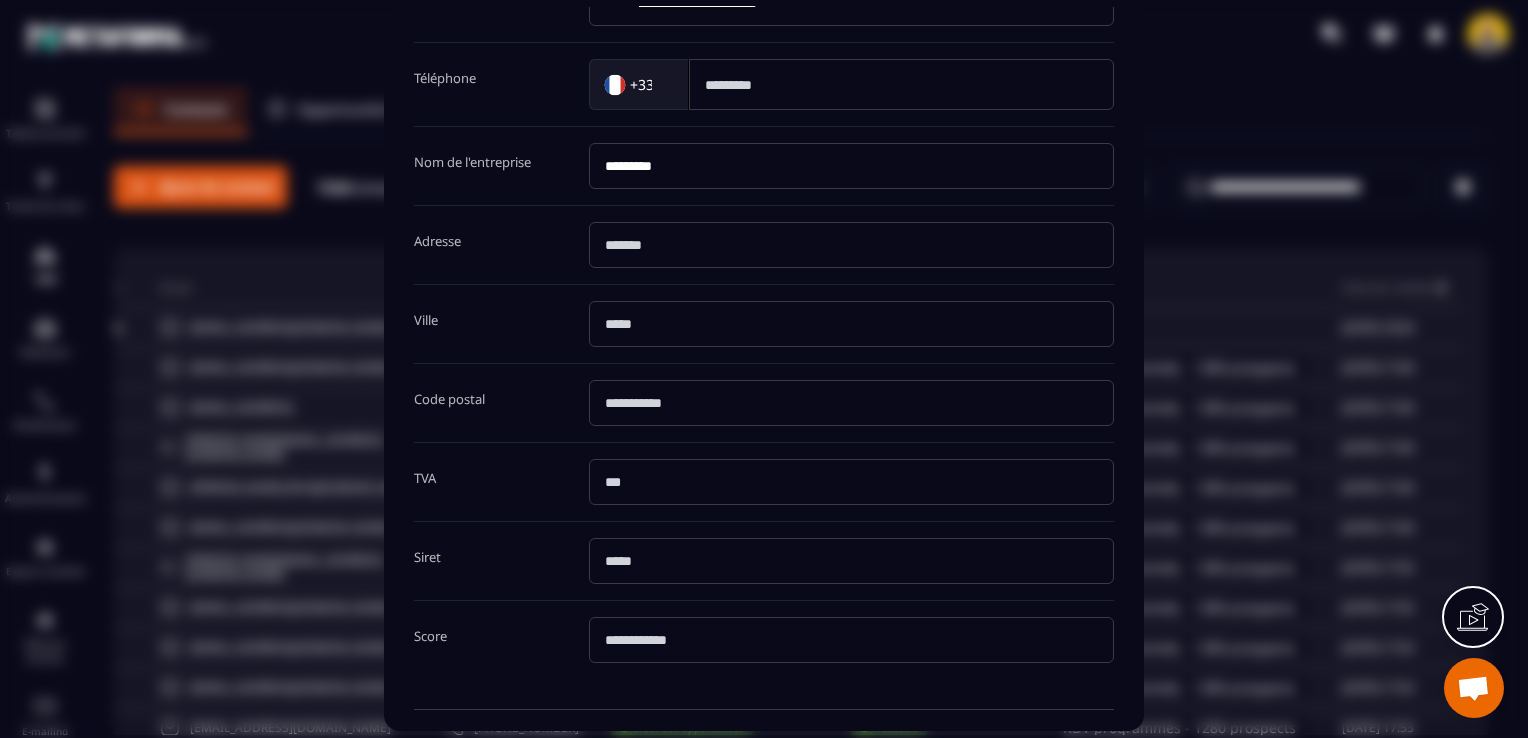 scroll, scrollTop: 368, scrollLeft: 0, axis: vertical 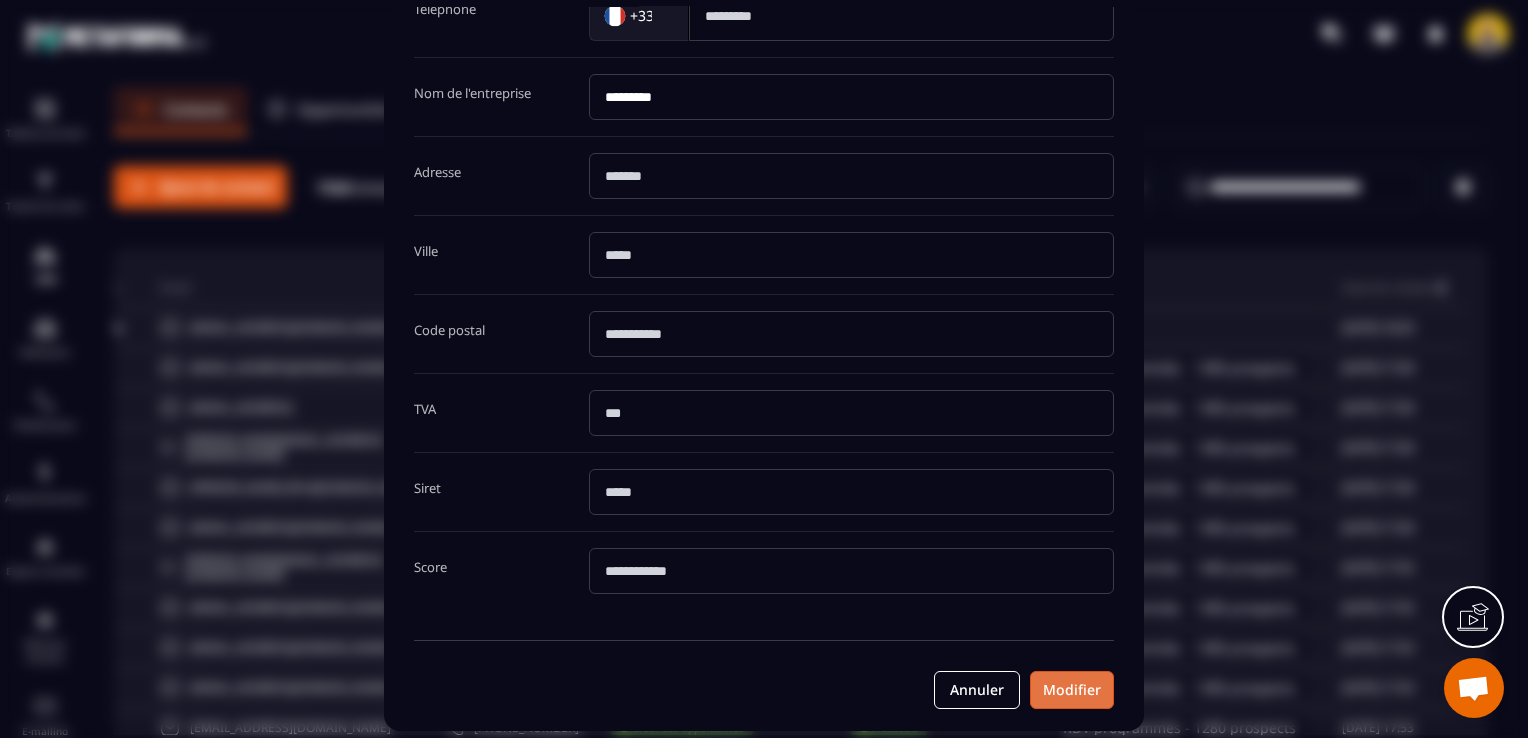 click on "Modifier" at bounding box center (1072, 690) 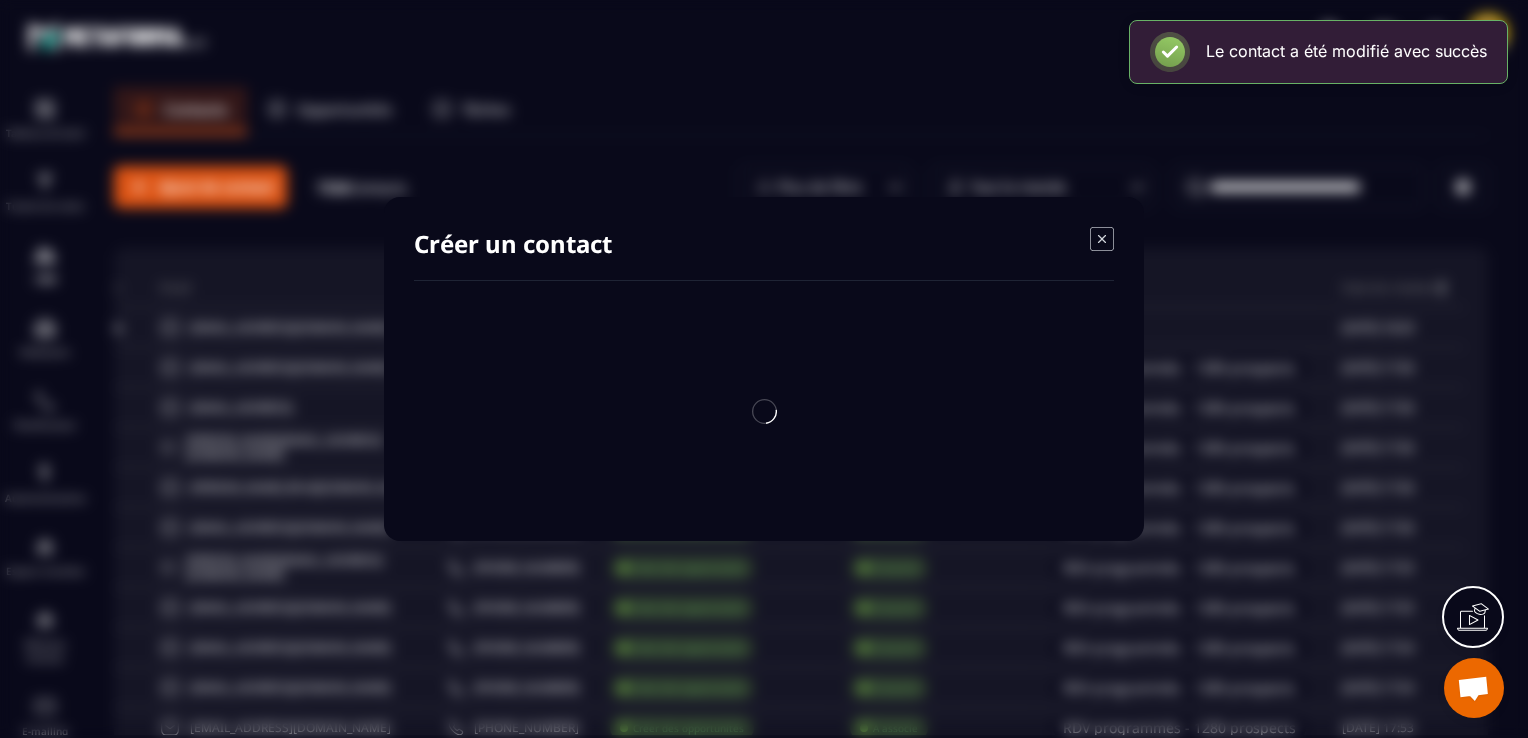 scroll, scrollTop: 0, scrollLeft: 0, axis: both 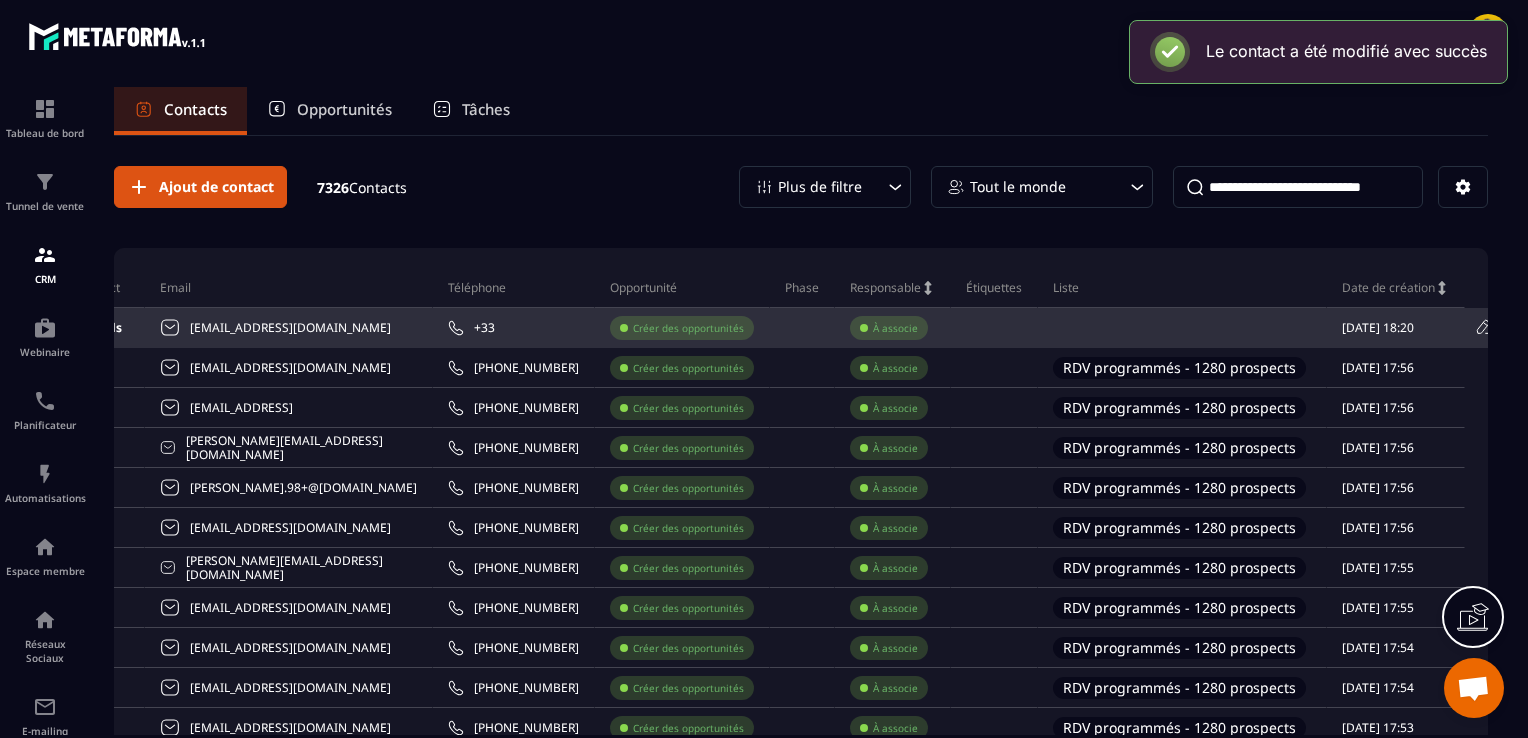 drag, startPoint x: 1076, startPoint y: 334, endPoint x: 1011, endPoint y: 322, distance: 66.09841 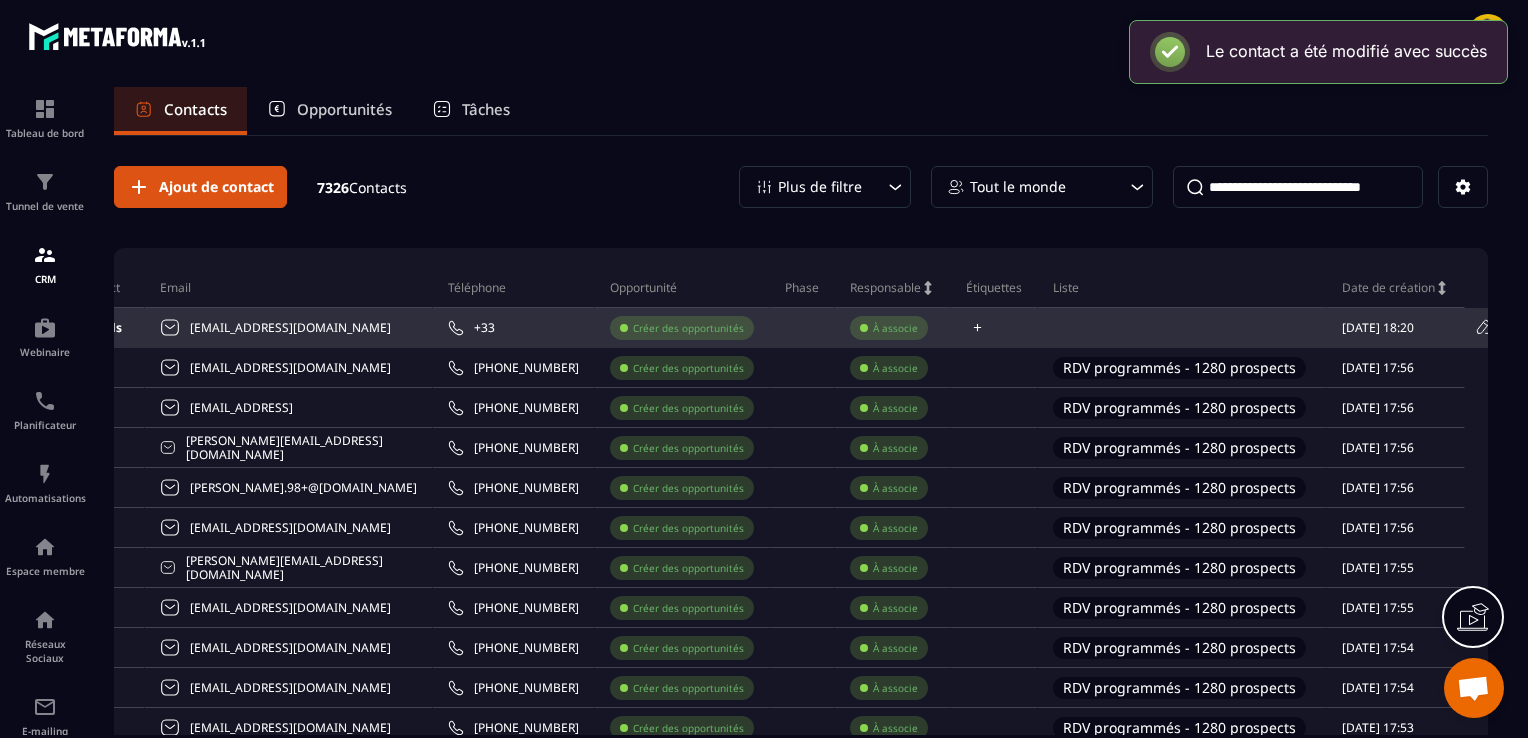 scroll, scrollTop: 0, scrollLeft: 0, axis: both 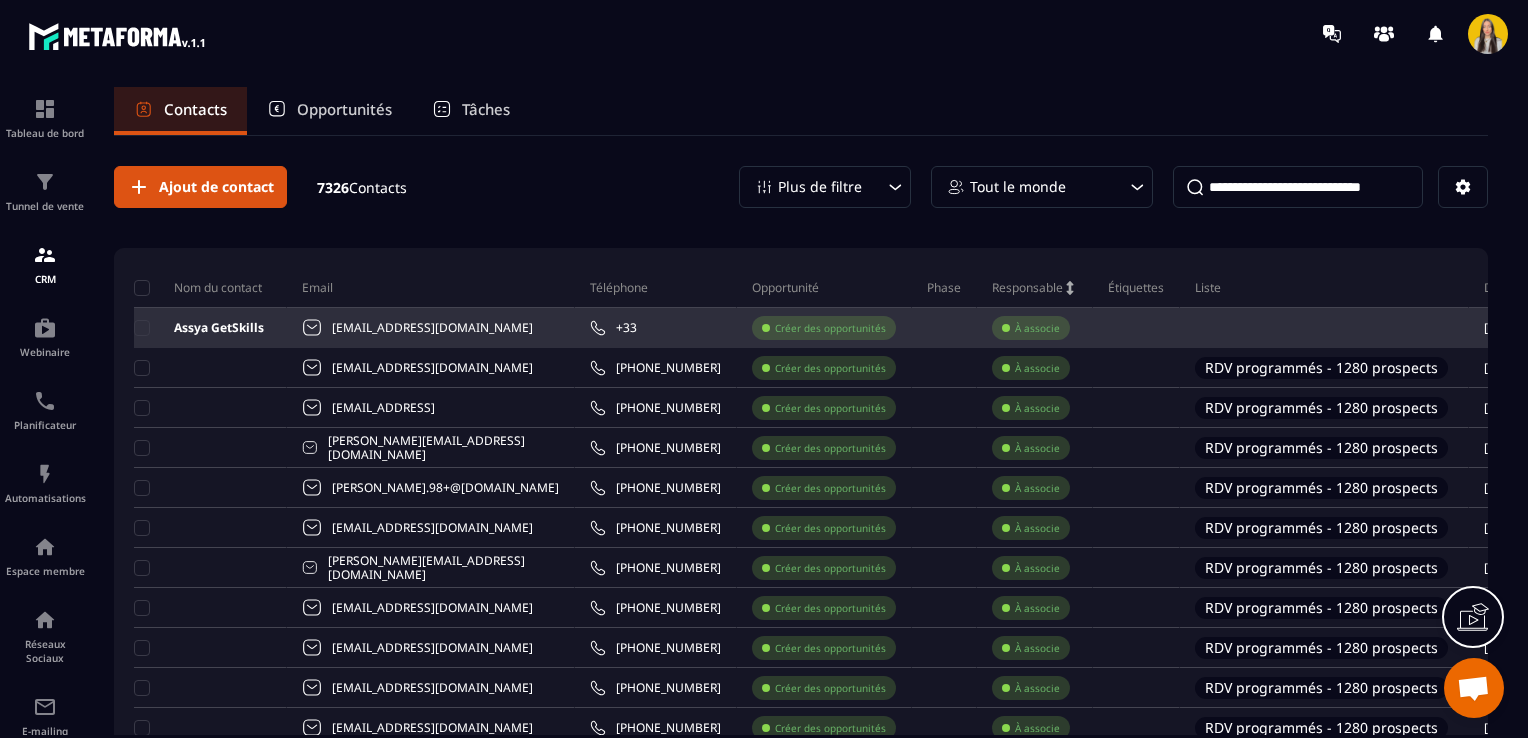 click on "Assya GetSkills" at bounding box center [199, 328] 